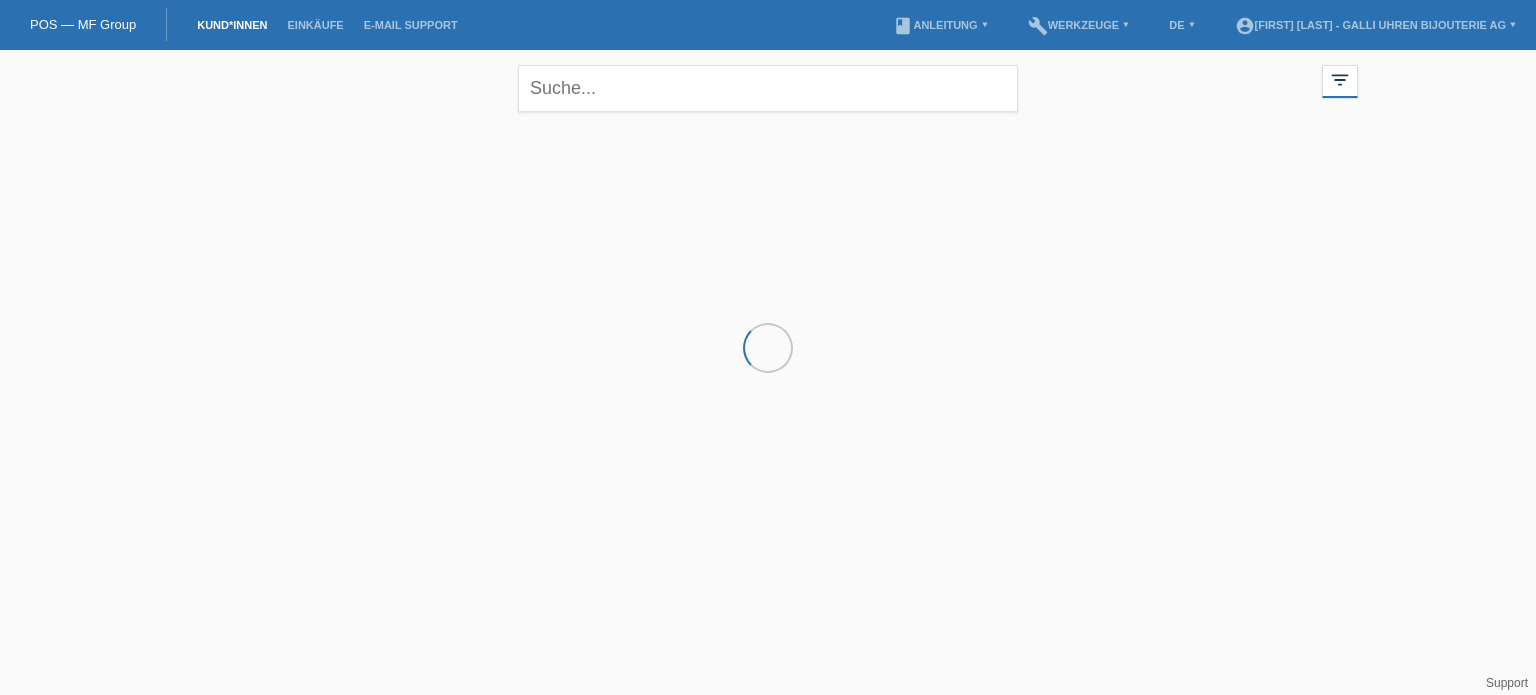 scroll, scrollTop: 0, scrollLeft: 0, axis: both 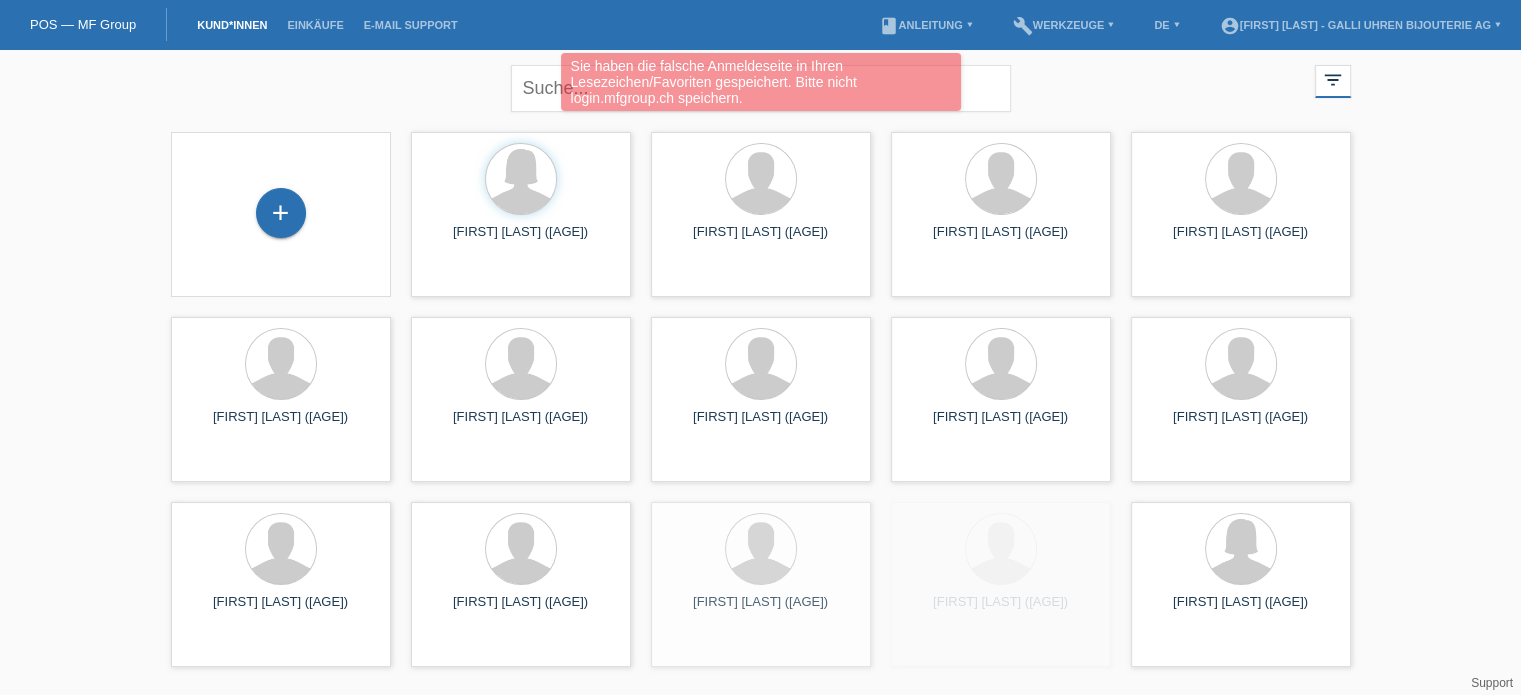 click on "Sie haben die falsche Anmeldeseite in Ihren Lesezeichen/Favoriten gespeichert. Bitte nicht login.mfgroup.ch speichern." at bounding box center [760, 84] 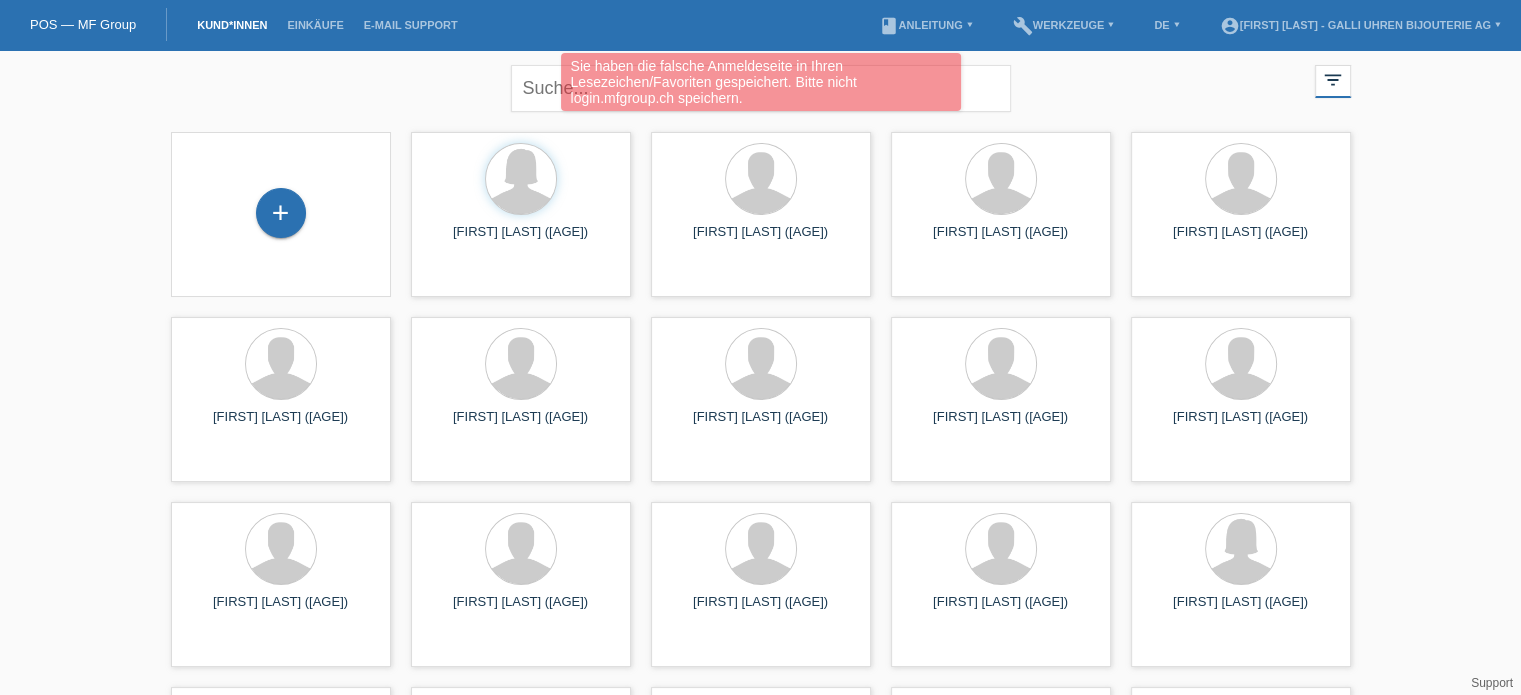click on "Sie haben die falsche Anmeldeseite in Ihren Lesezeichen/Favoriten gespeichert. Bitte nicht login.mfgroup.ch speichern." at bounding box center (761, 82) 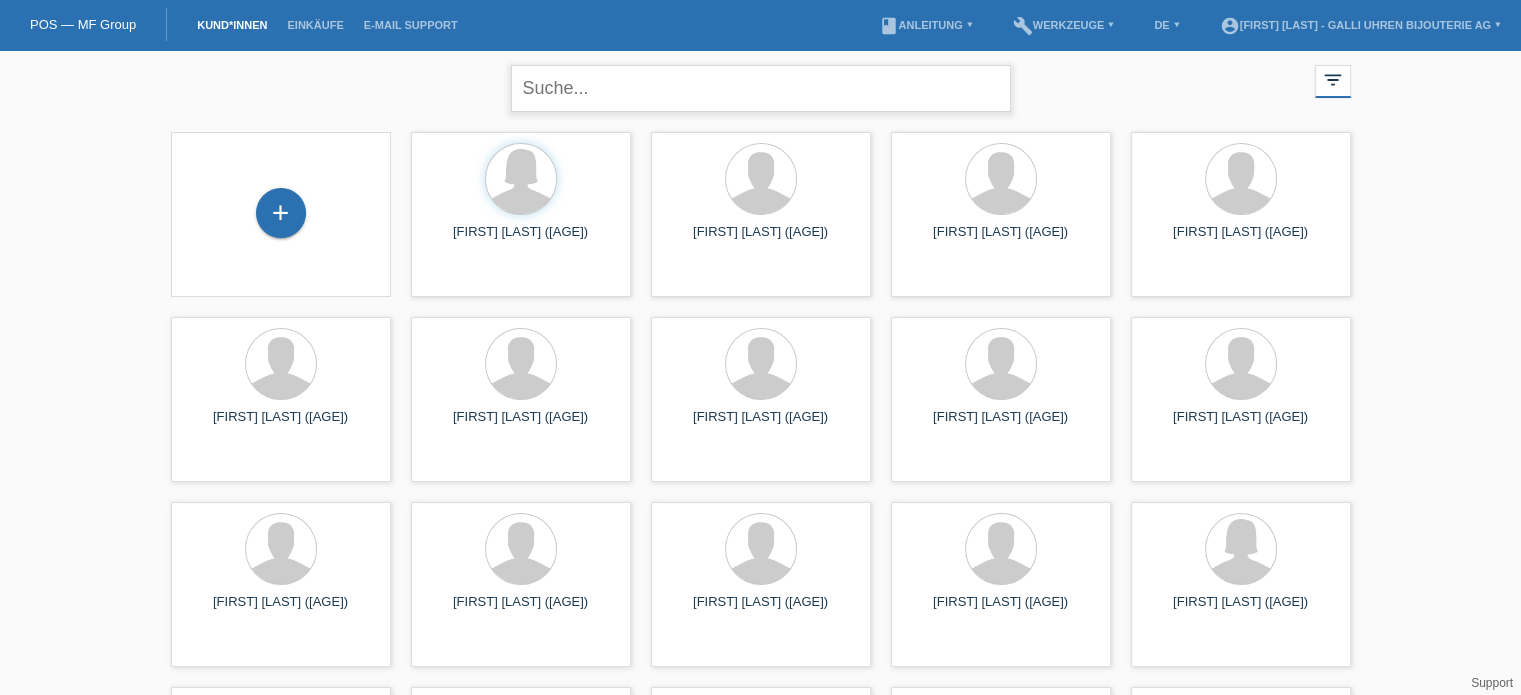 click at bounding box center [761, 88] 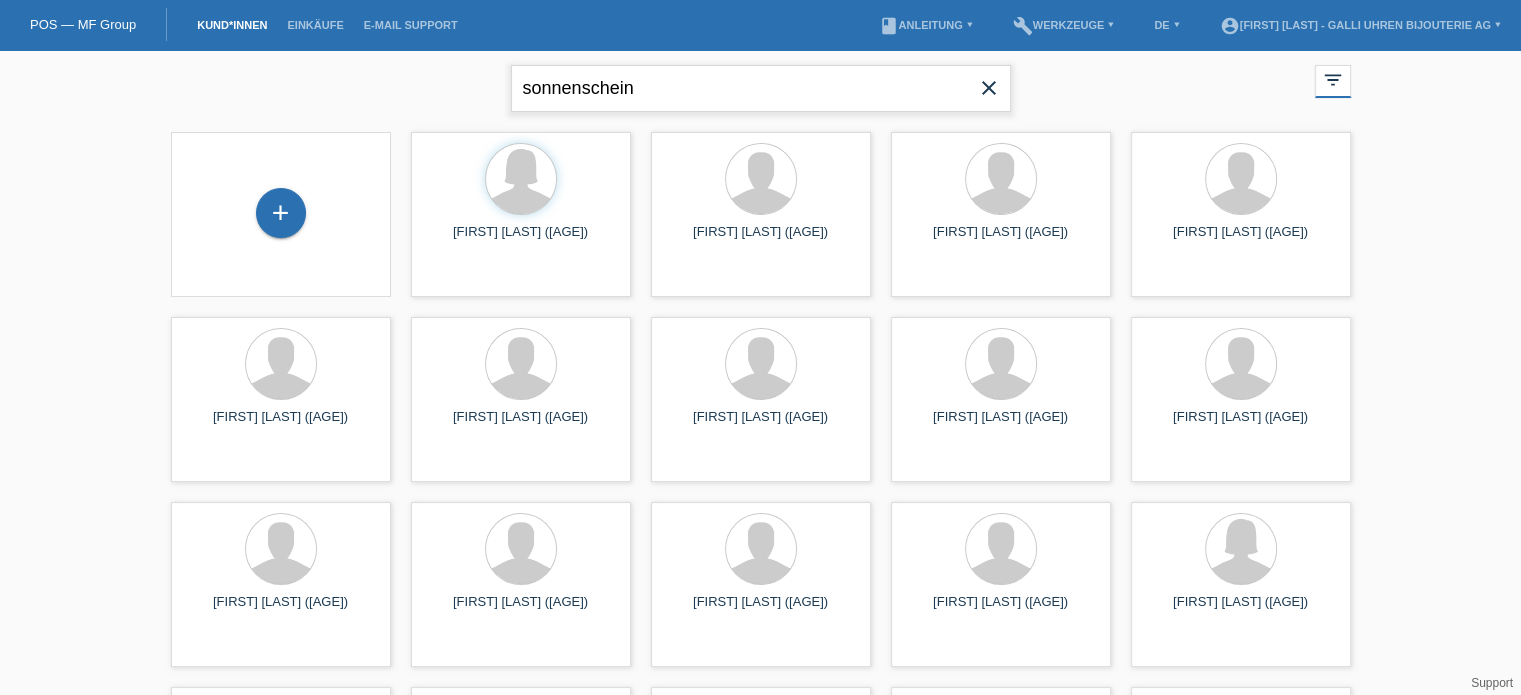 type on "sonnenschein" 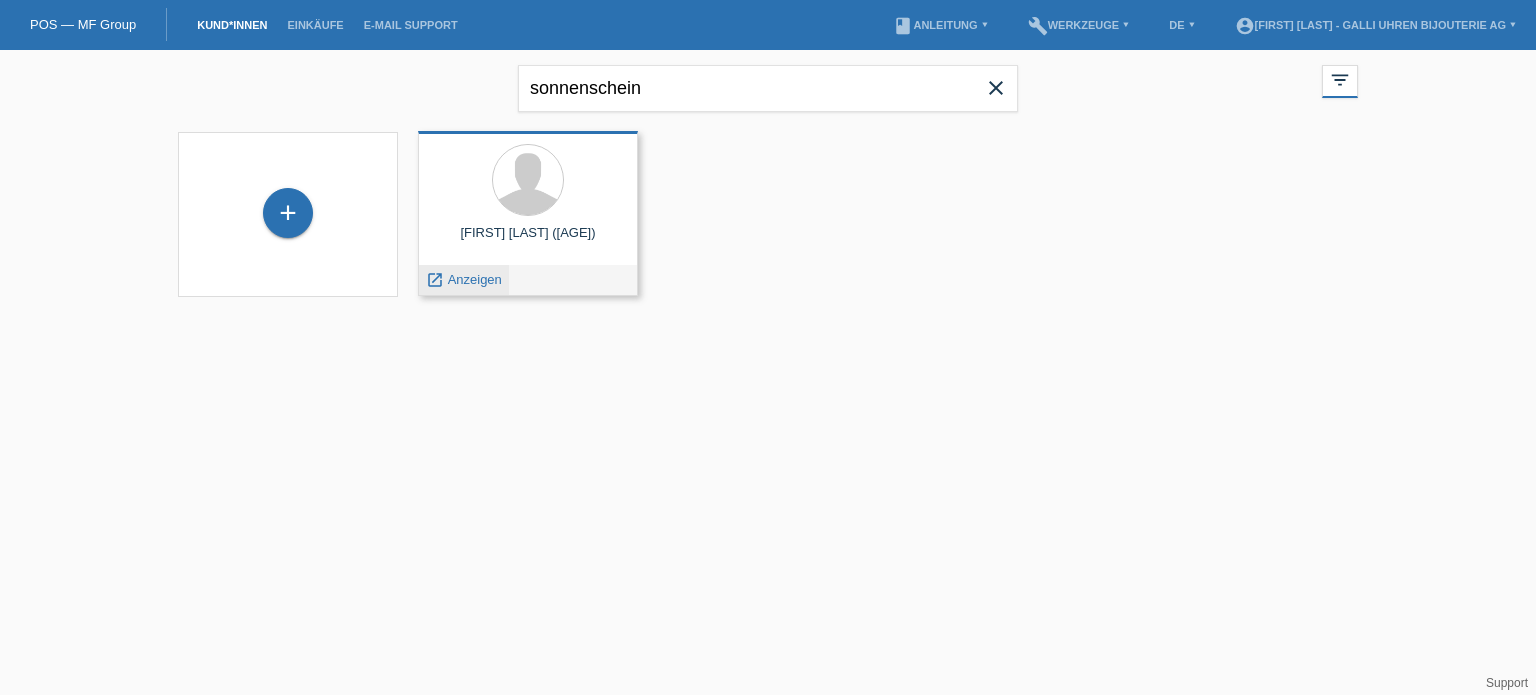 click on "Anzeigen" at bounding box center (475, 279) 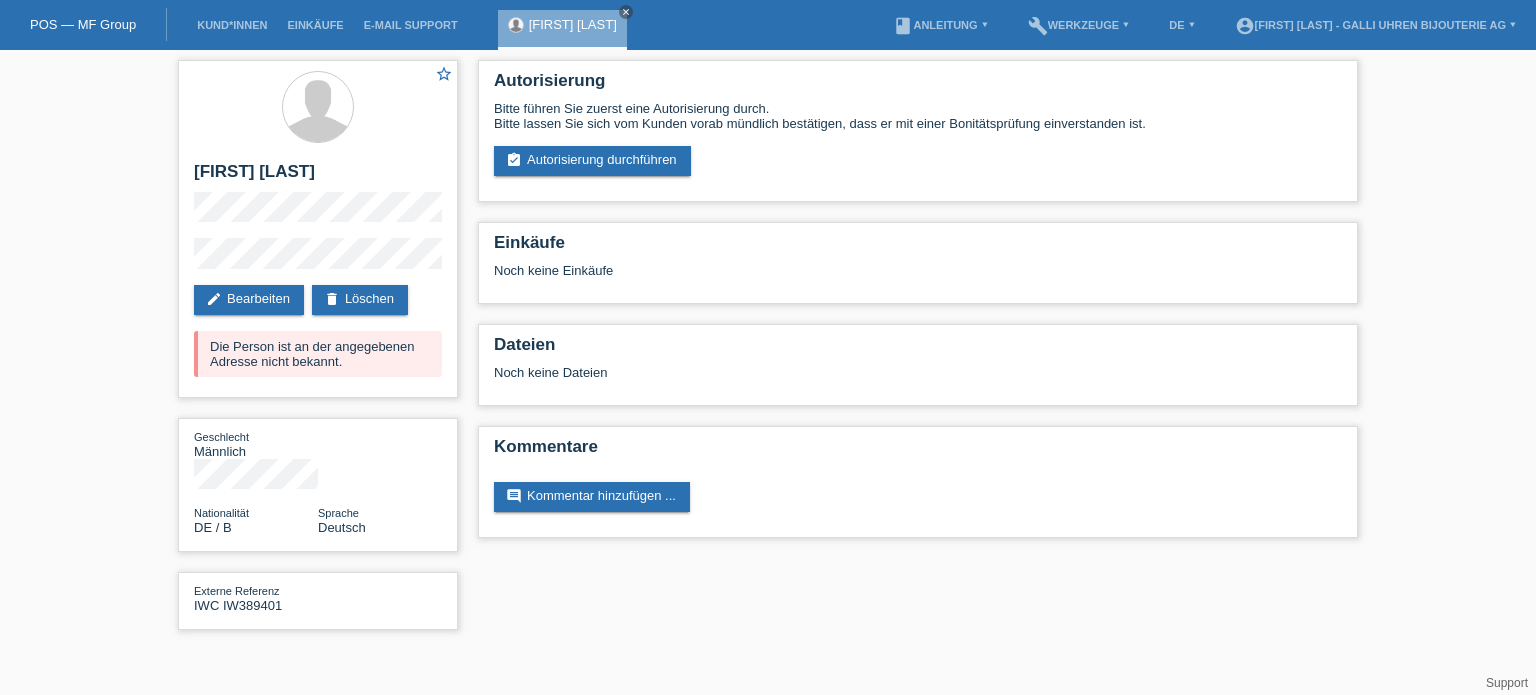 scroll, scrollTop: 0, scrollLeft: 0, axis: both 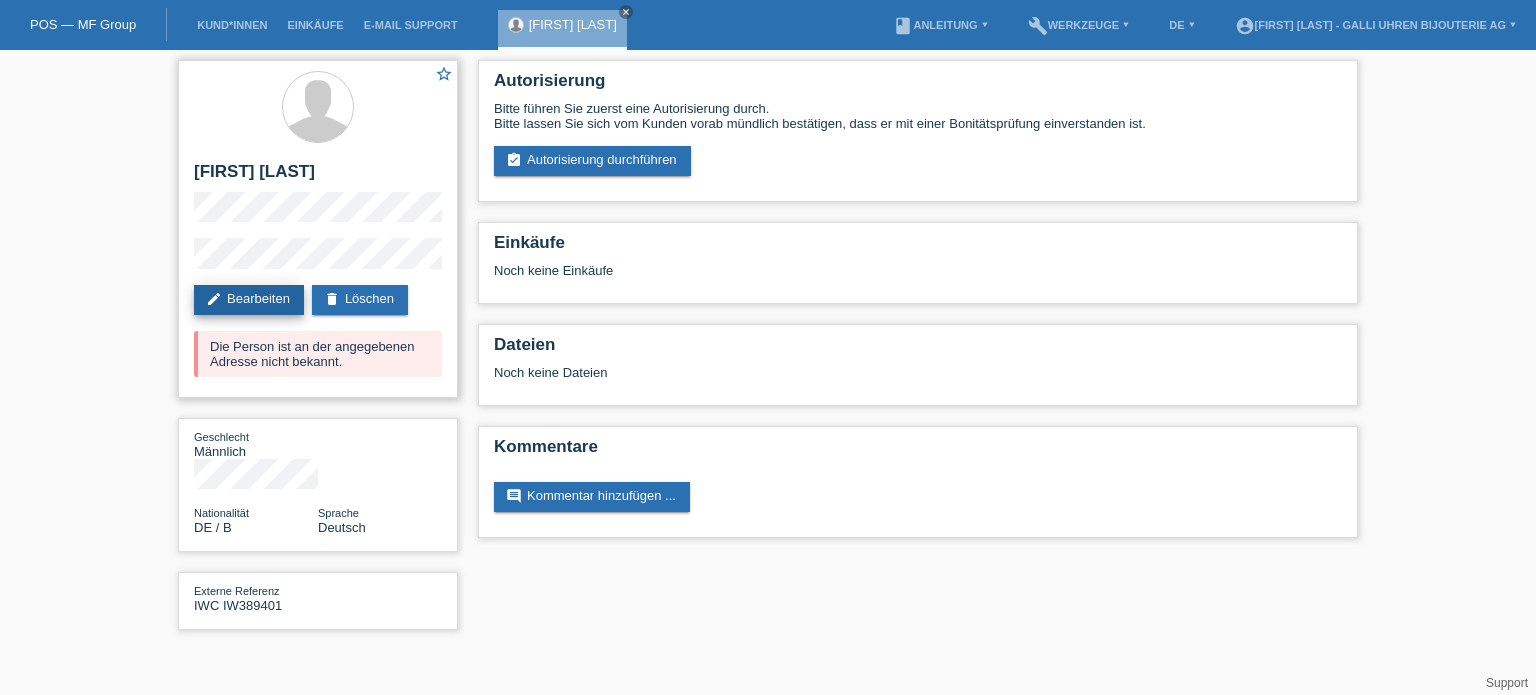 click on "edit  Bearbeiten" at bounding box center (249, 300) 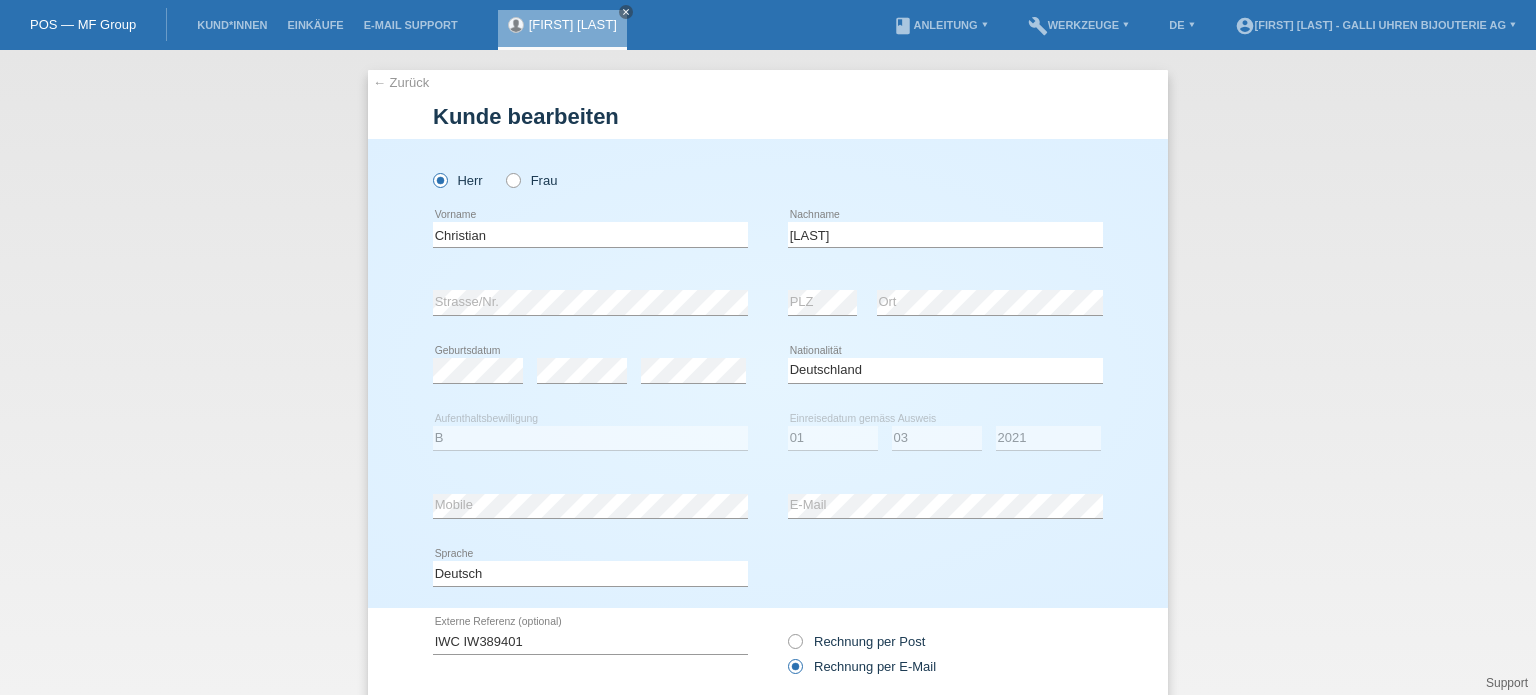 select on "DE" 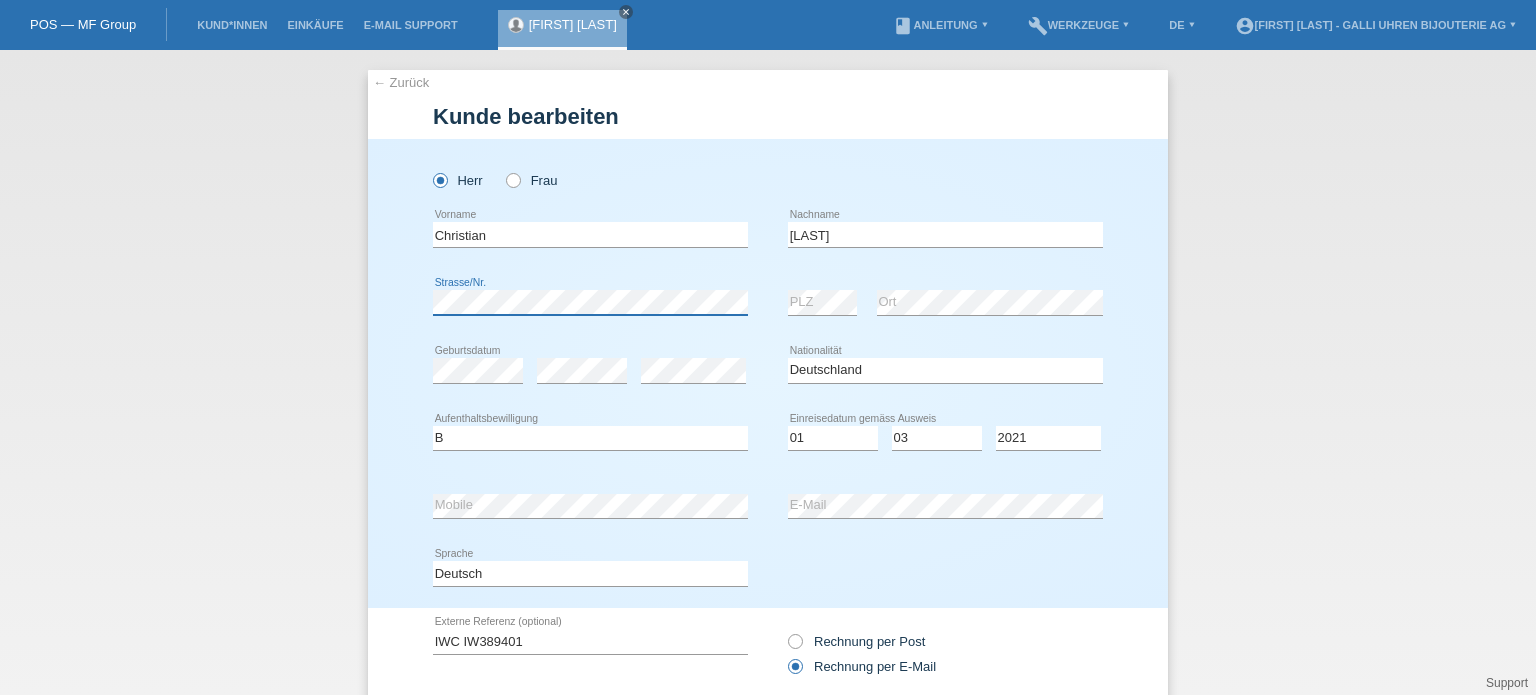 click on "Herr
Frau
Christian
error
Vorname" at bounding box center [768, 373] 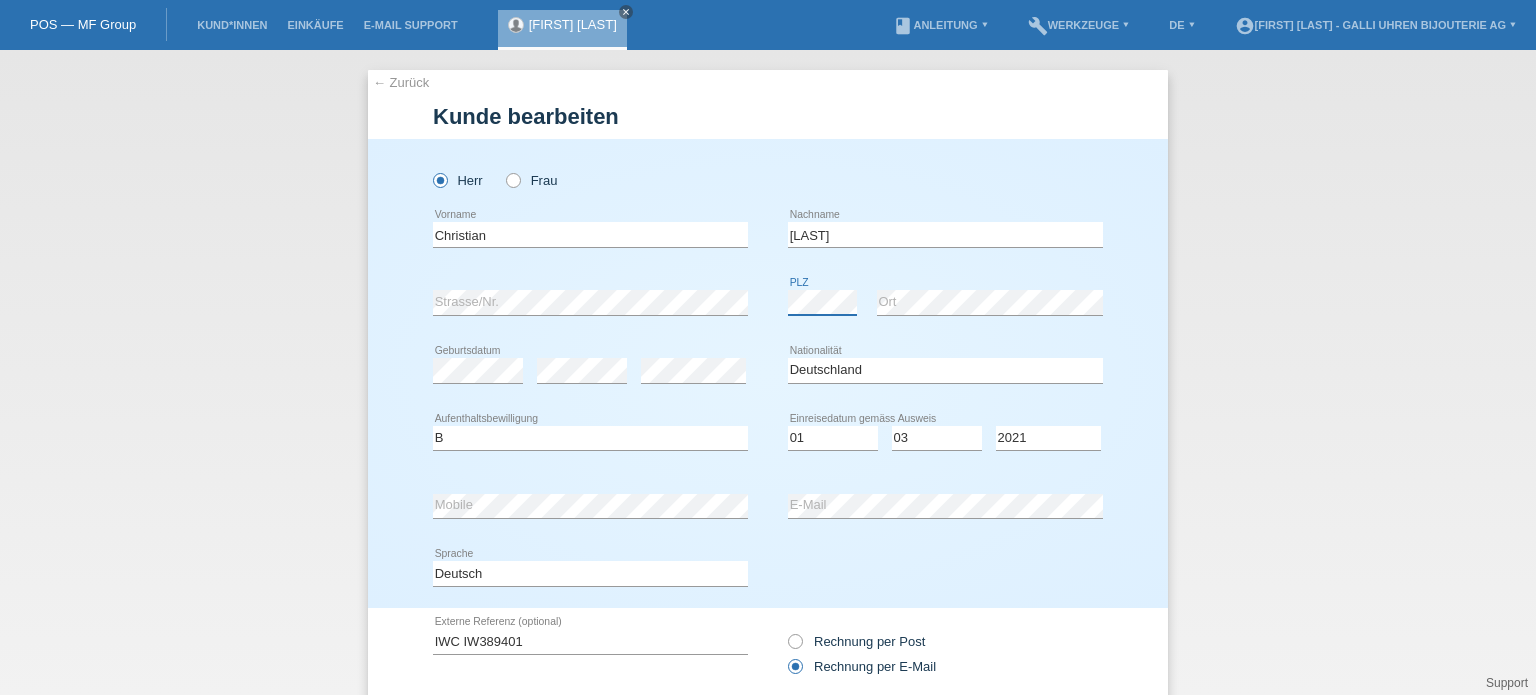 click on "error
Strasse/Nr.
error
PLZ
error Ort" at bounding box center [768, 303] 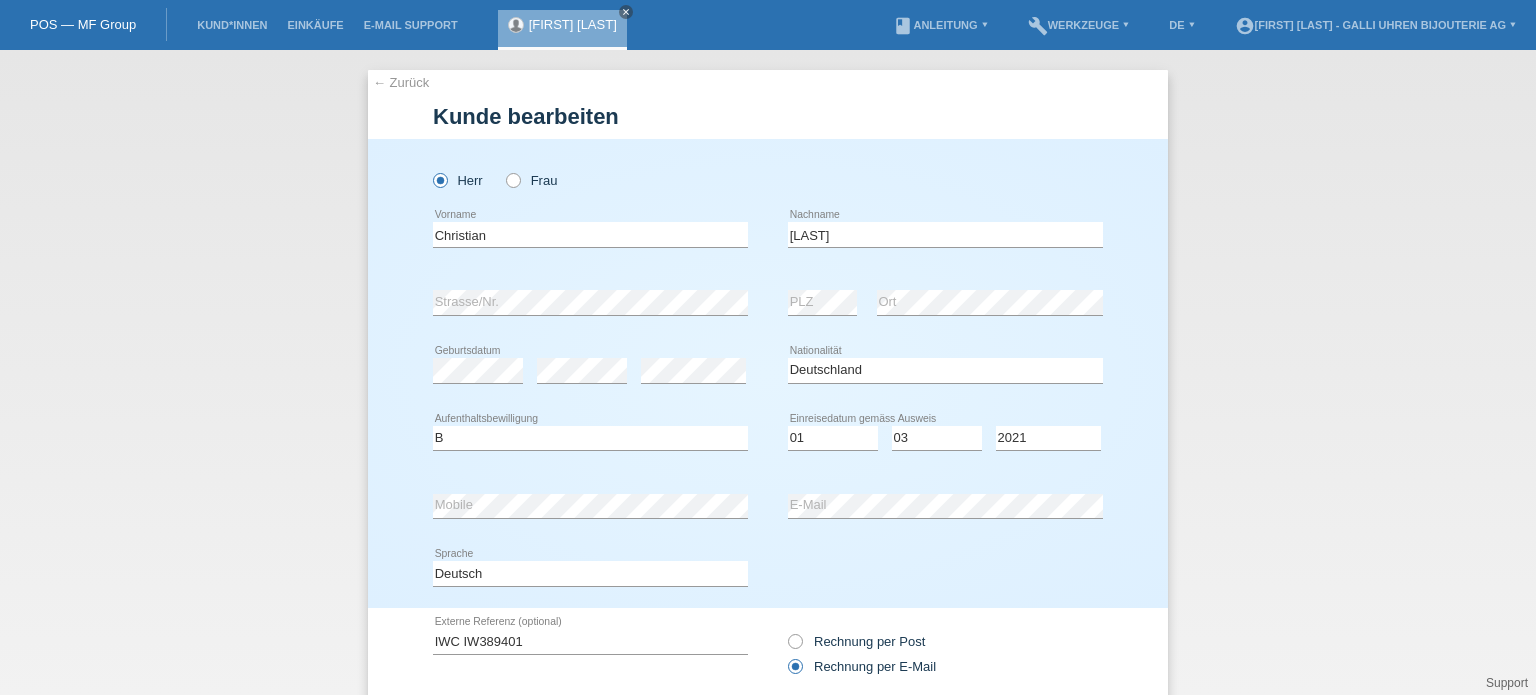 click on "Deutsch
Français
Italiano
English
error
Sprache" at bounding box center (768, 574) 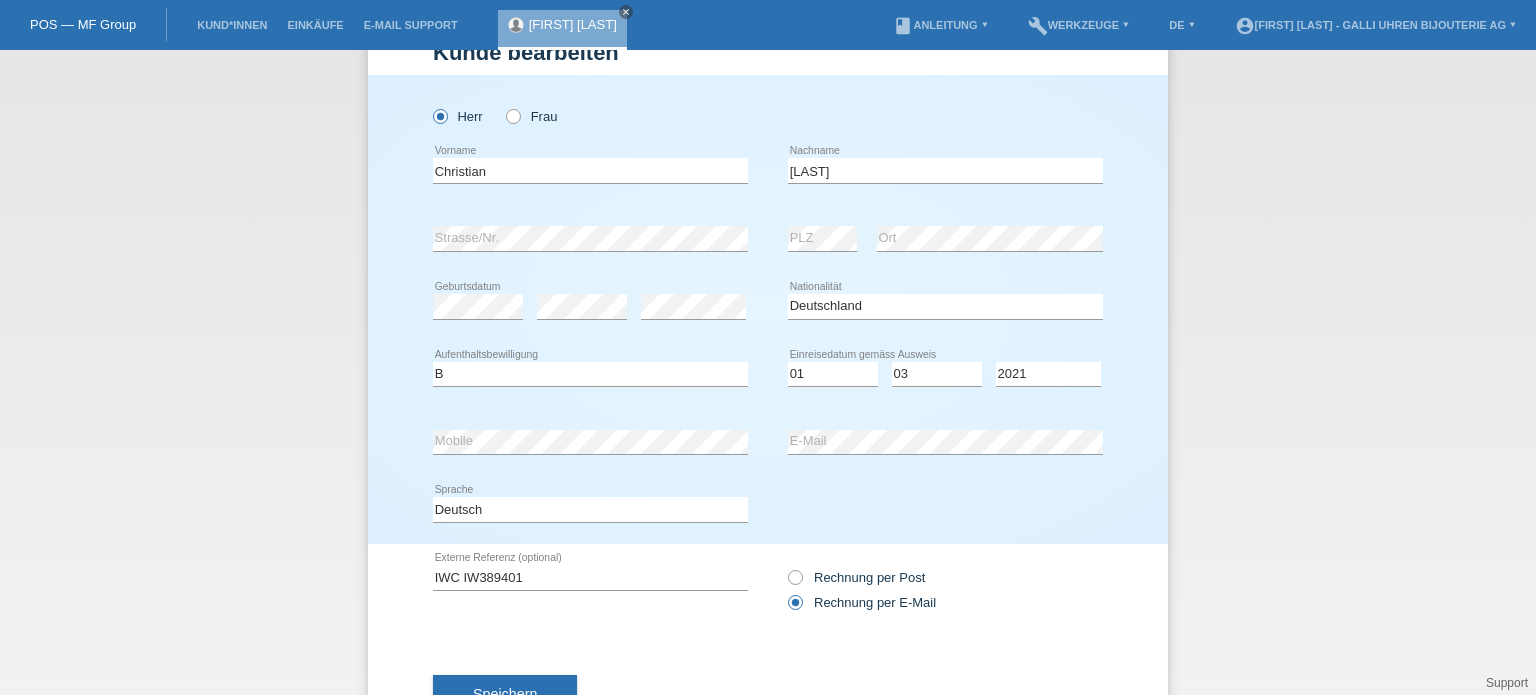 scroll, scrollTop: 140, scrollLeft: 0, axis: vertical 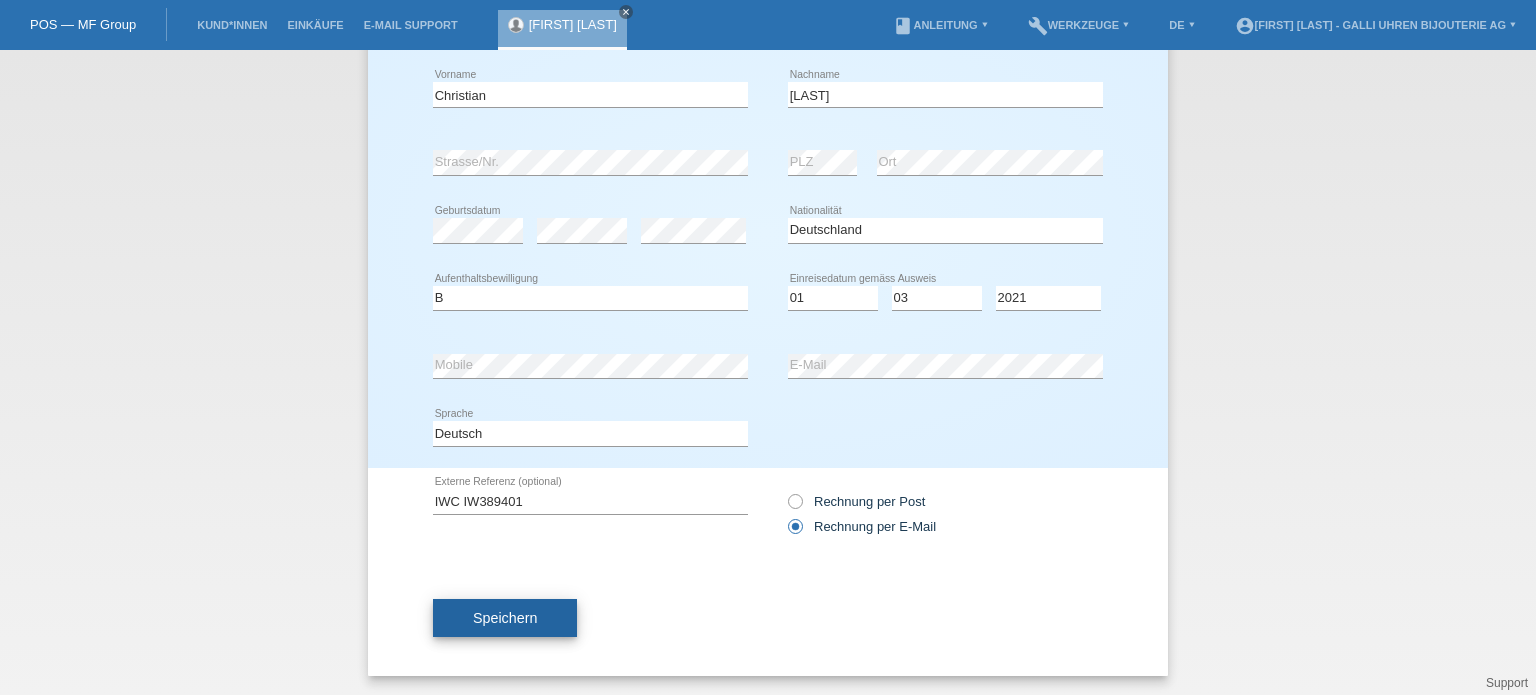 click on "Speichern" at bounding box center (505, 618) 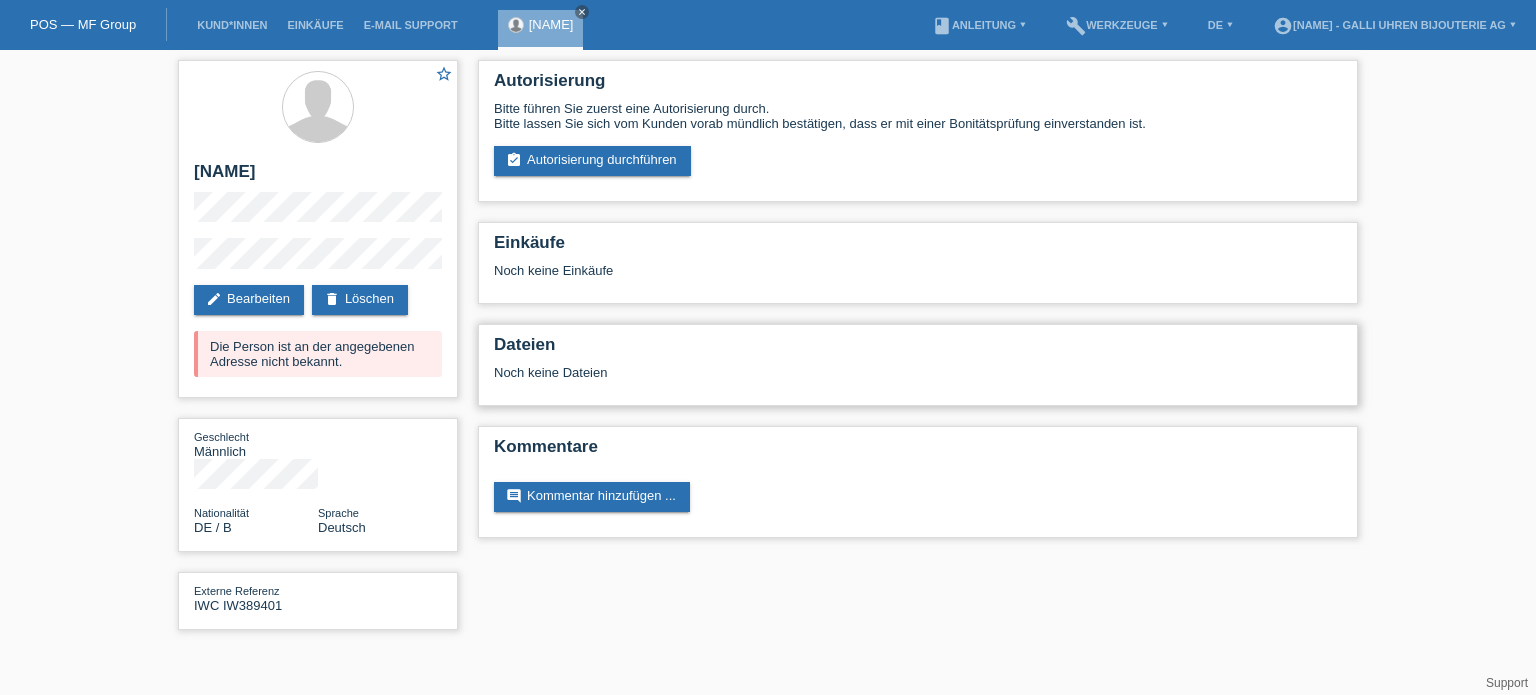 scroll, scrollTop: 0, scrollLeft: 0, axis: both 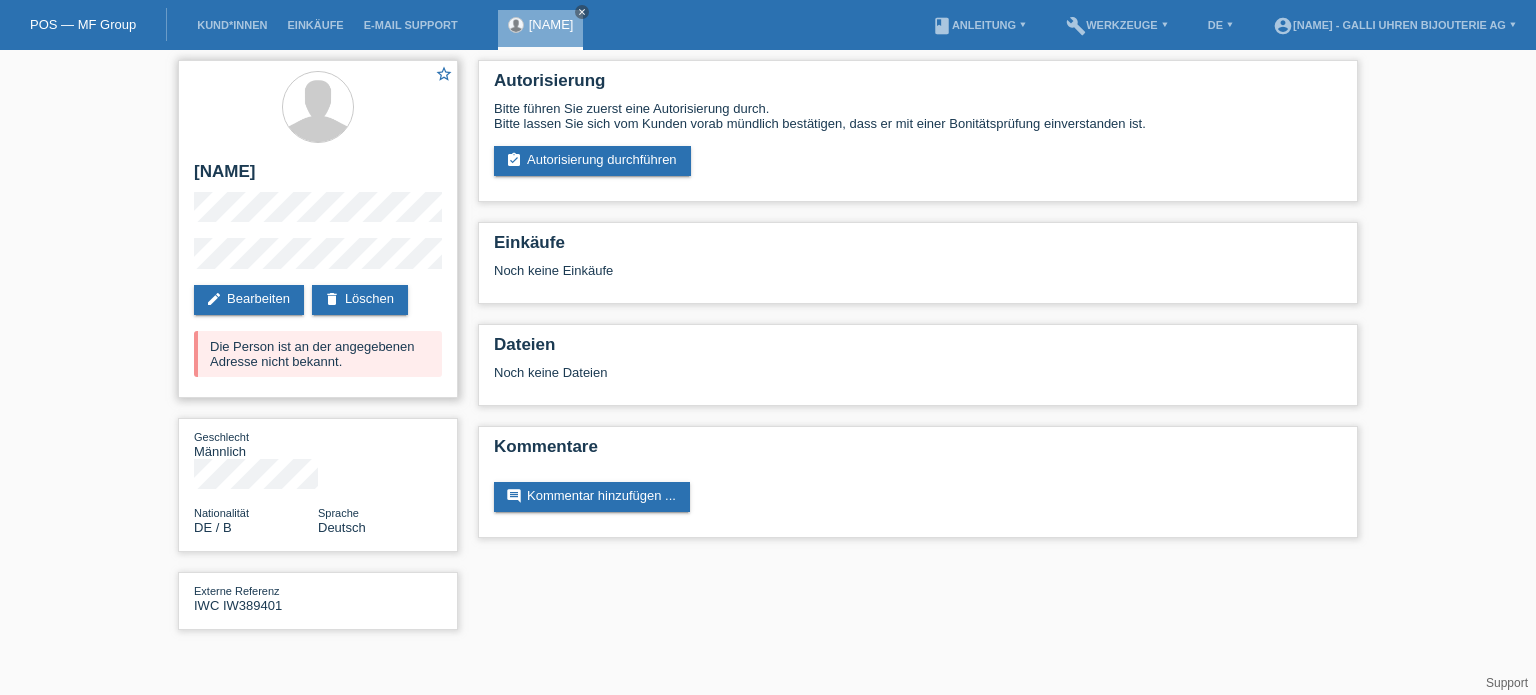 drag, startPoint x: 260, startPoint y: 347, endPoint x: 355, endPoint y: 357, distance: 95.524864 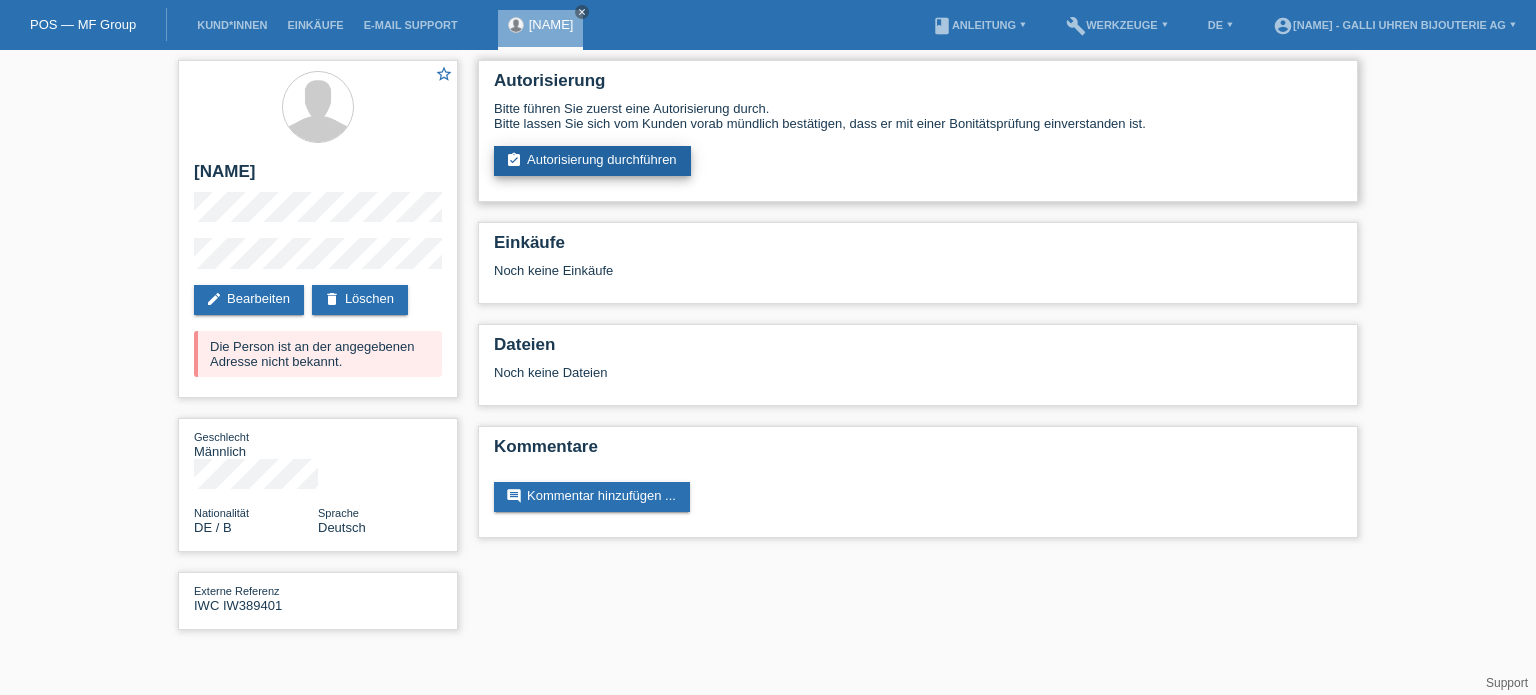 click on "assignment_turned_in  Autorisierung durchführen" at bounding box center [592, 161] 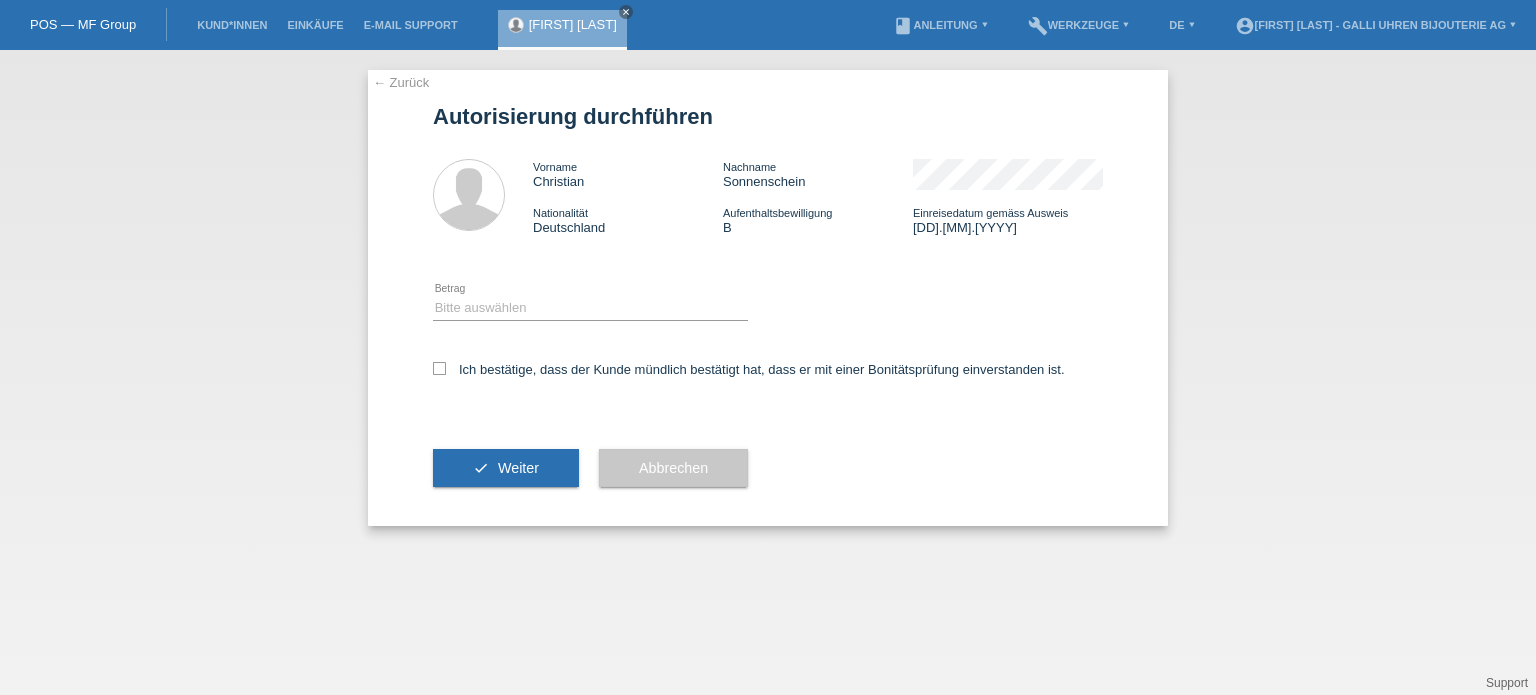 scroll, scrollTop: 0, scrollLeft: 0, axis: both 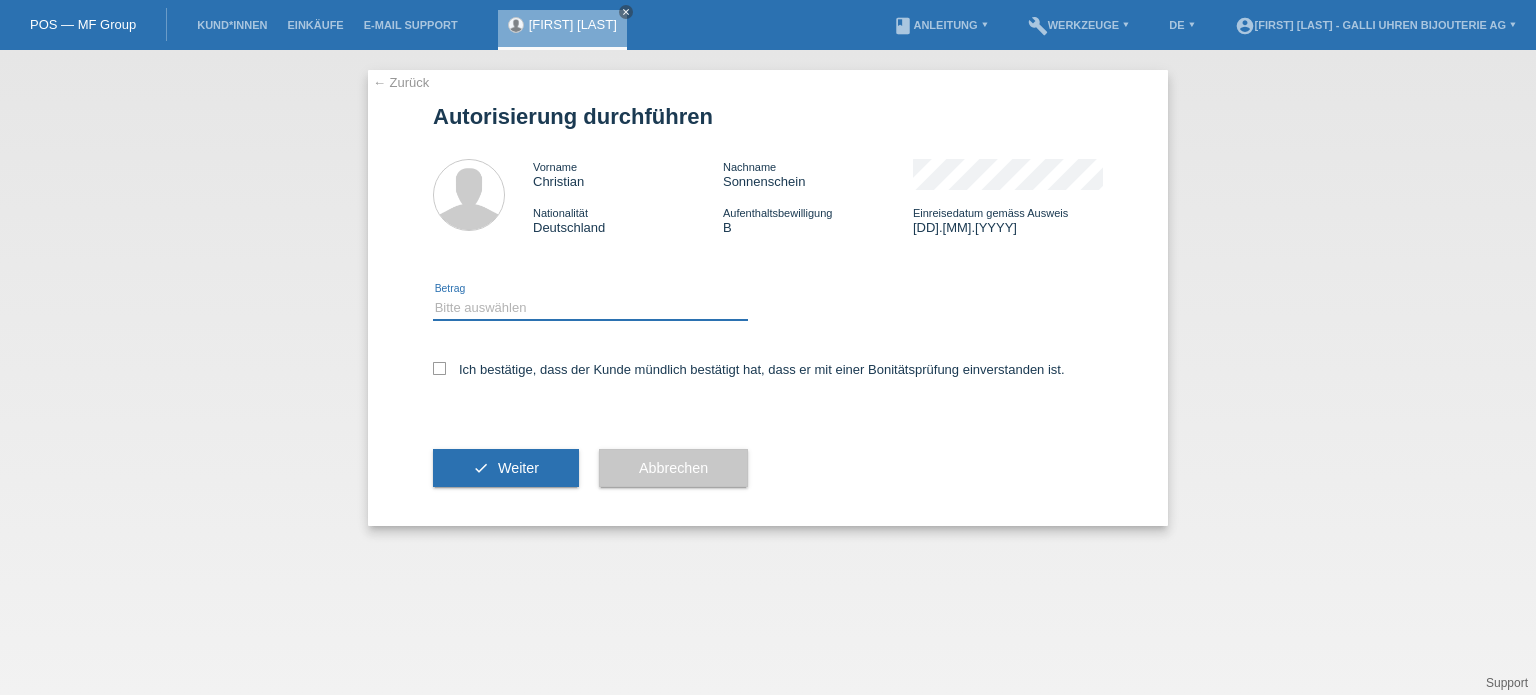 click on "Bitte auswählen
CHF 1.00 - CHF 499.00
CHF 500.00 - CHF 1'999.00
CHF 2'000.00 - CHF 12'000.00" at bounding box center [590, 308] 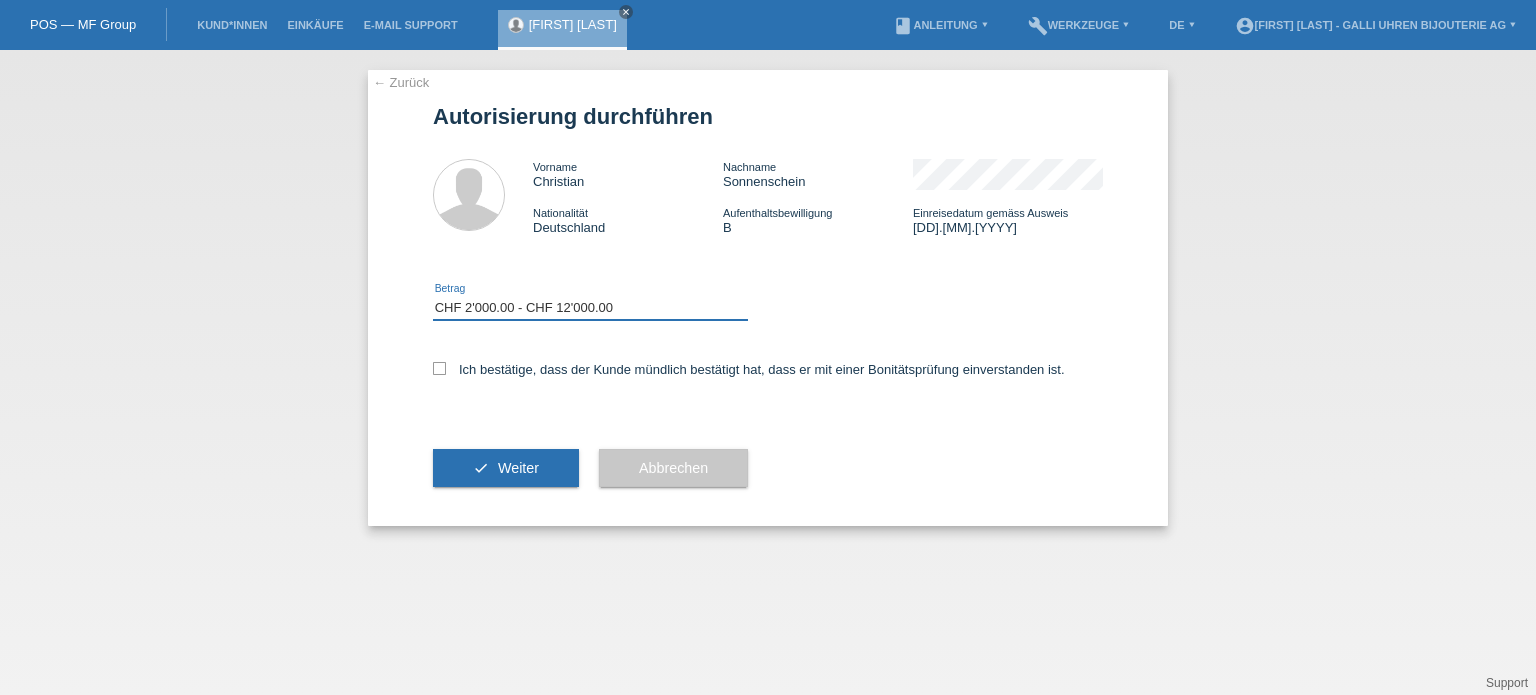 click on "Bitte auswählen
CHF 1.00 - CHF 499.00
CHF 500.00 - CHF 1'999.00
CHF 2'000.00 - CHF 12'000.00" at bounding box center [590, 308] 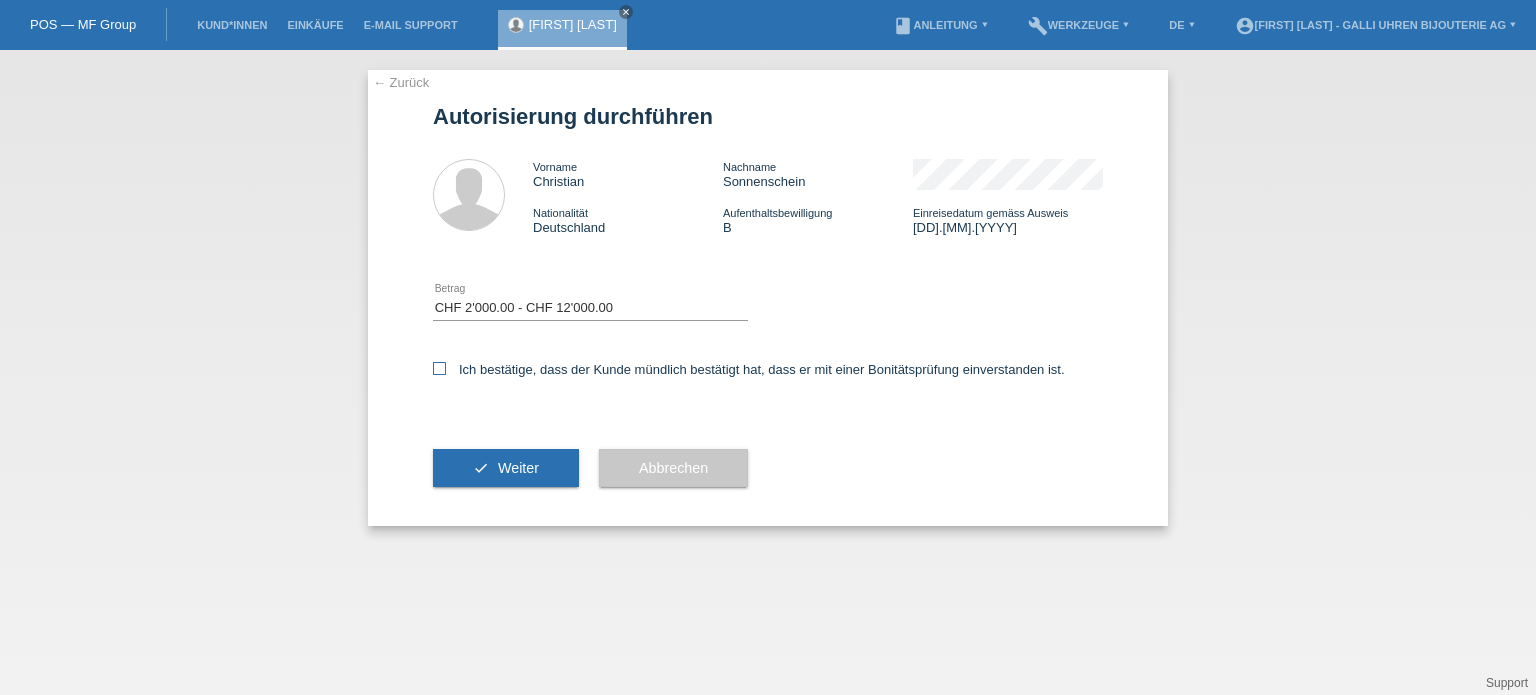 click at bounding box center [439, 368] 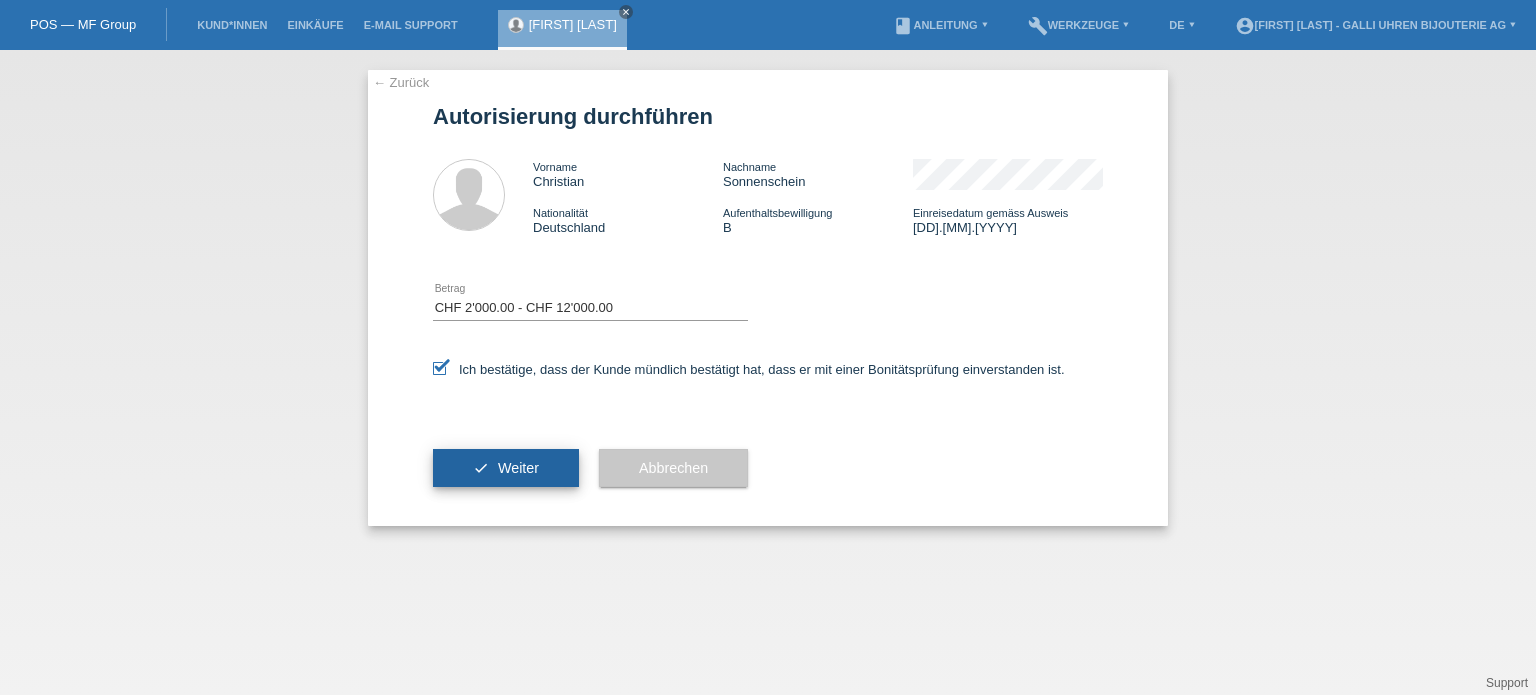 click on "check   Weiter" at bounding box center (506, 468) 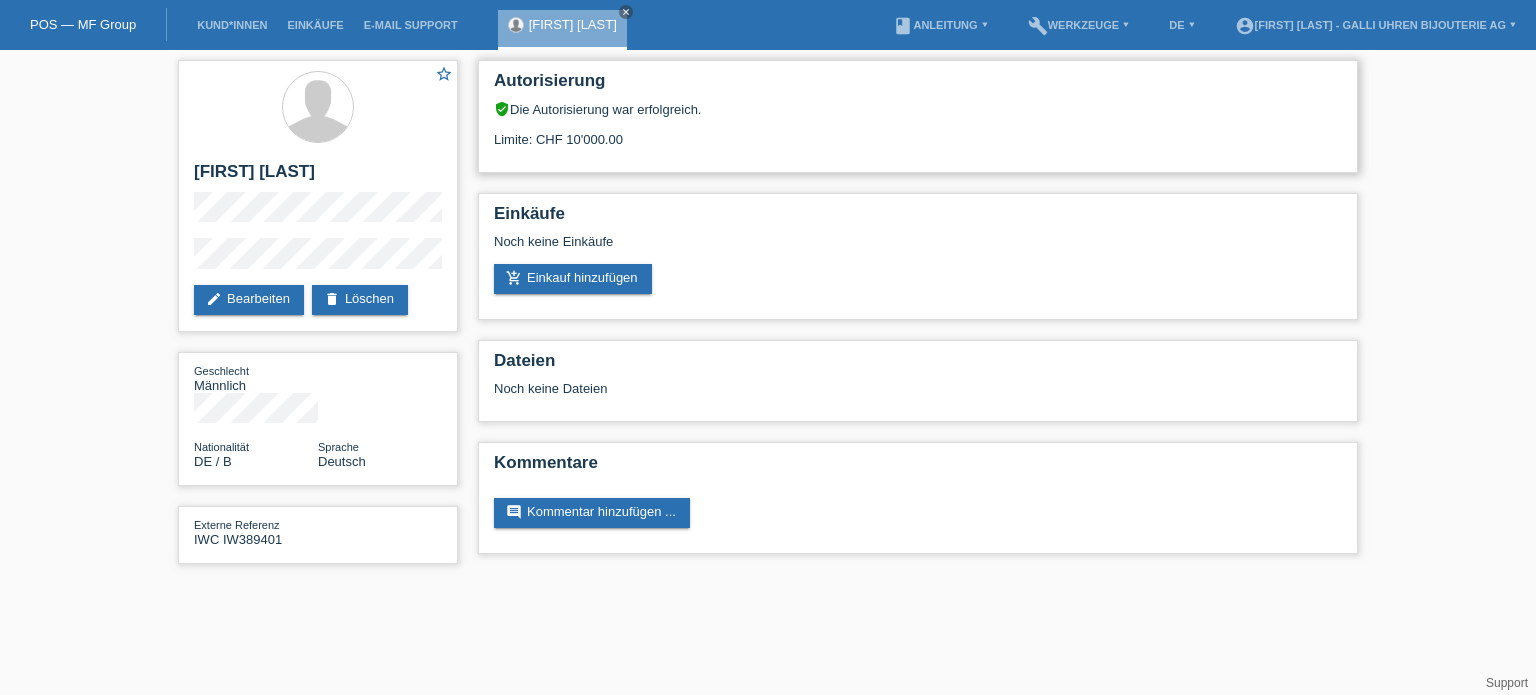 scroll, scrollTop: 0, scrollLeft: 0, axis: both 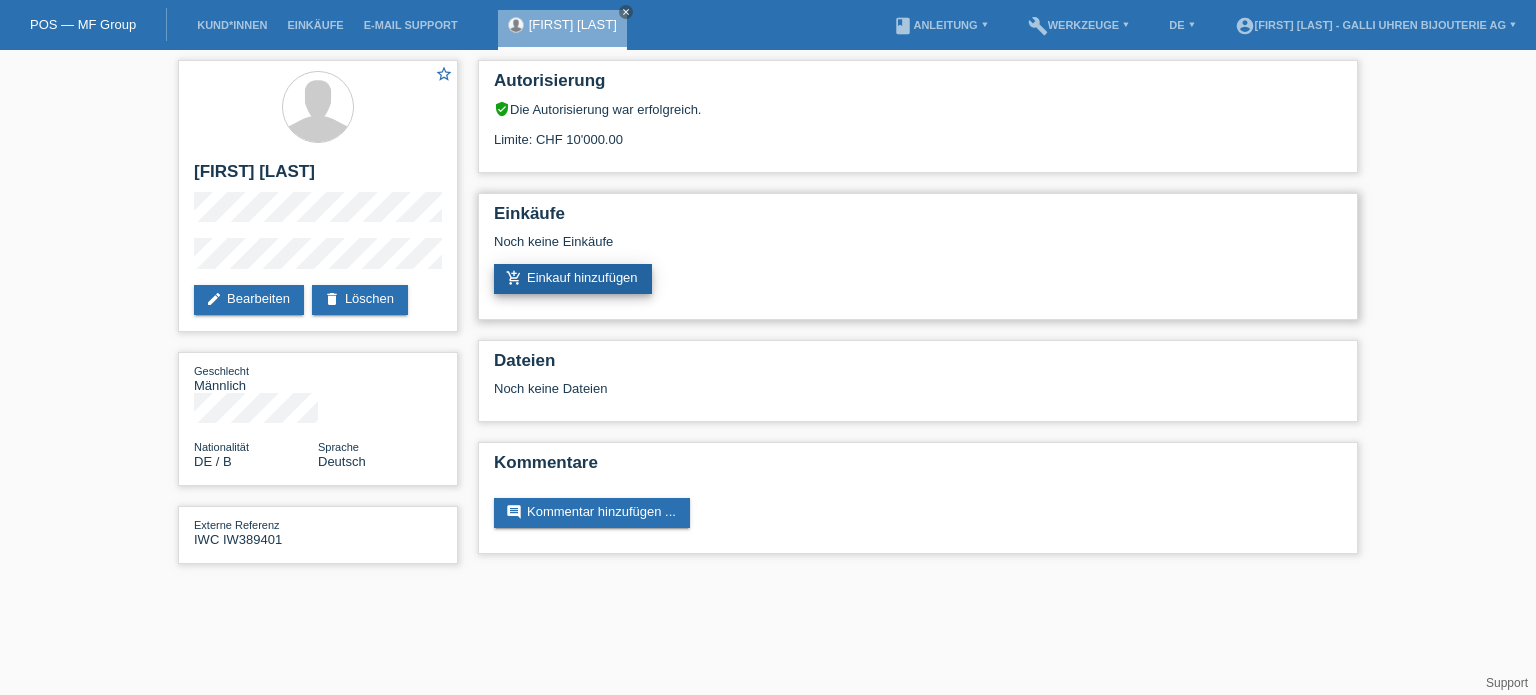 click on "add_shopping_cart  Einkauf hinzufügen" at bounding box center (573, 279) 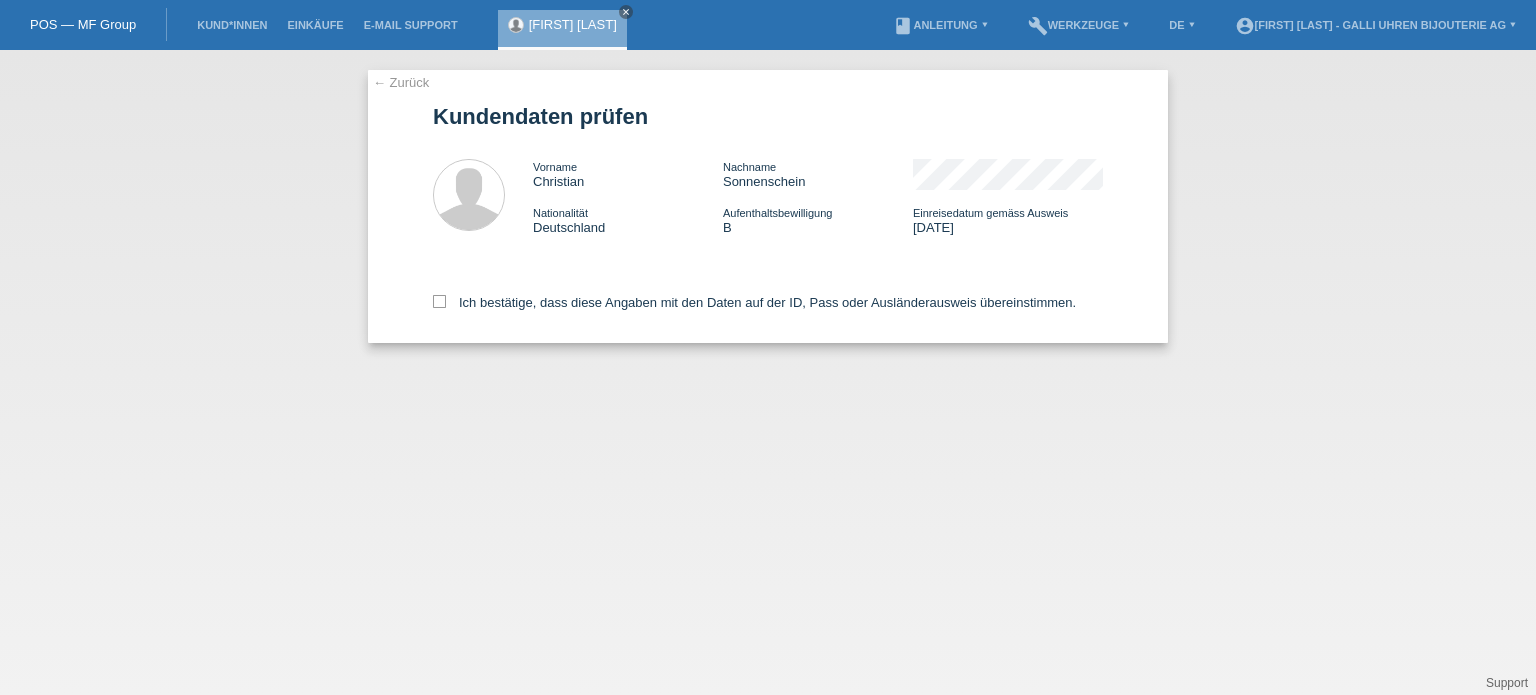 scroll, scrollTop: 0, scrollLeft: 0, axis: both 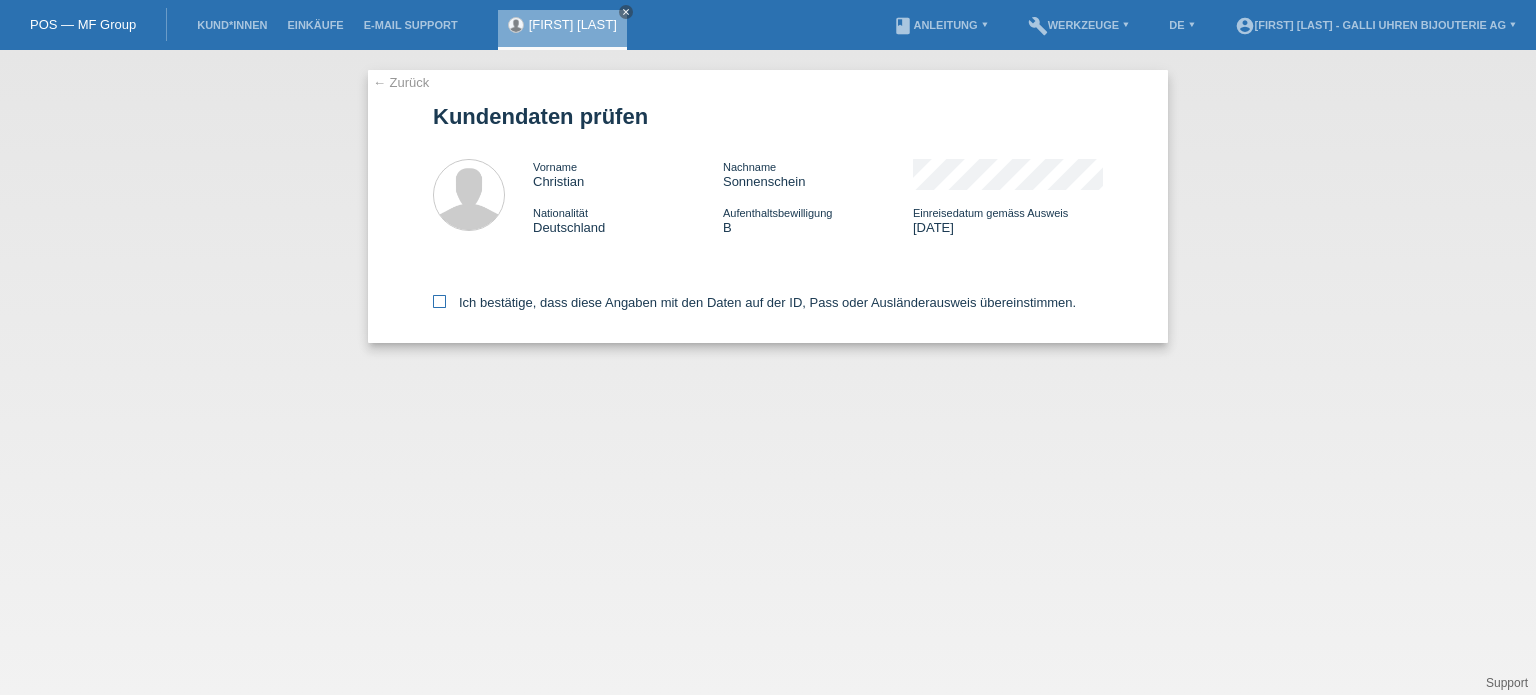 click on "← Zurück
Kundendaten prüfen
Vorname
Christian
Nachname
Sonnenschein
Nationalität
Deutschland" at bounding box center (768, 206) 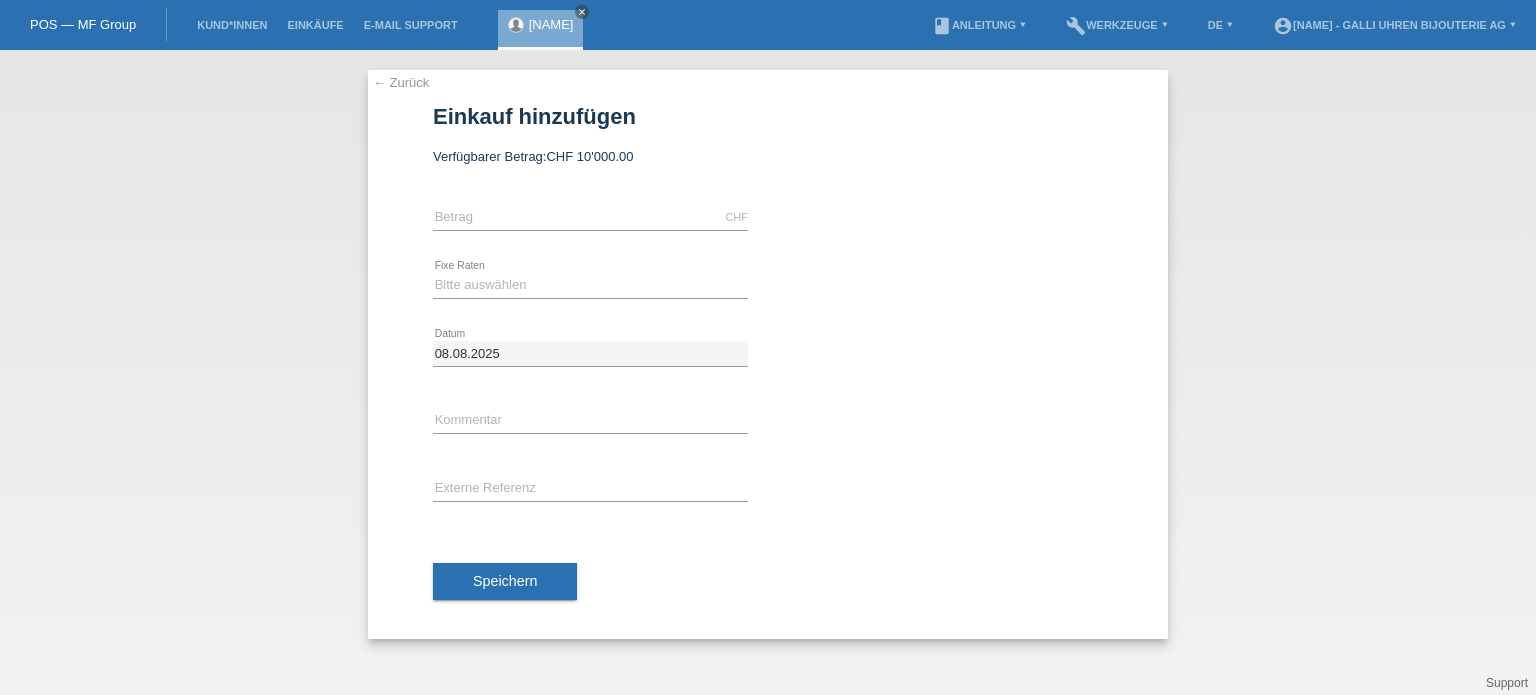 scroll, scrollTop: 0, scrollLeft: 0, axis: both 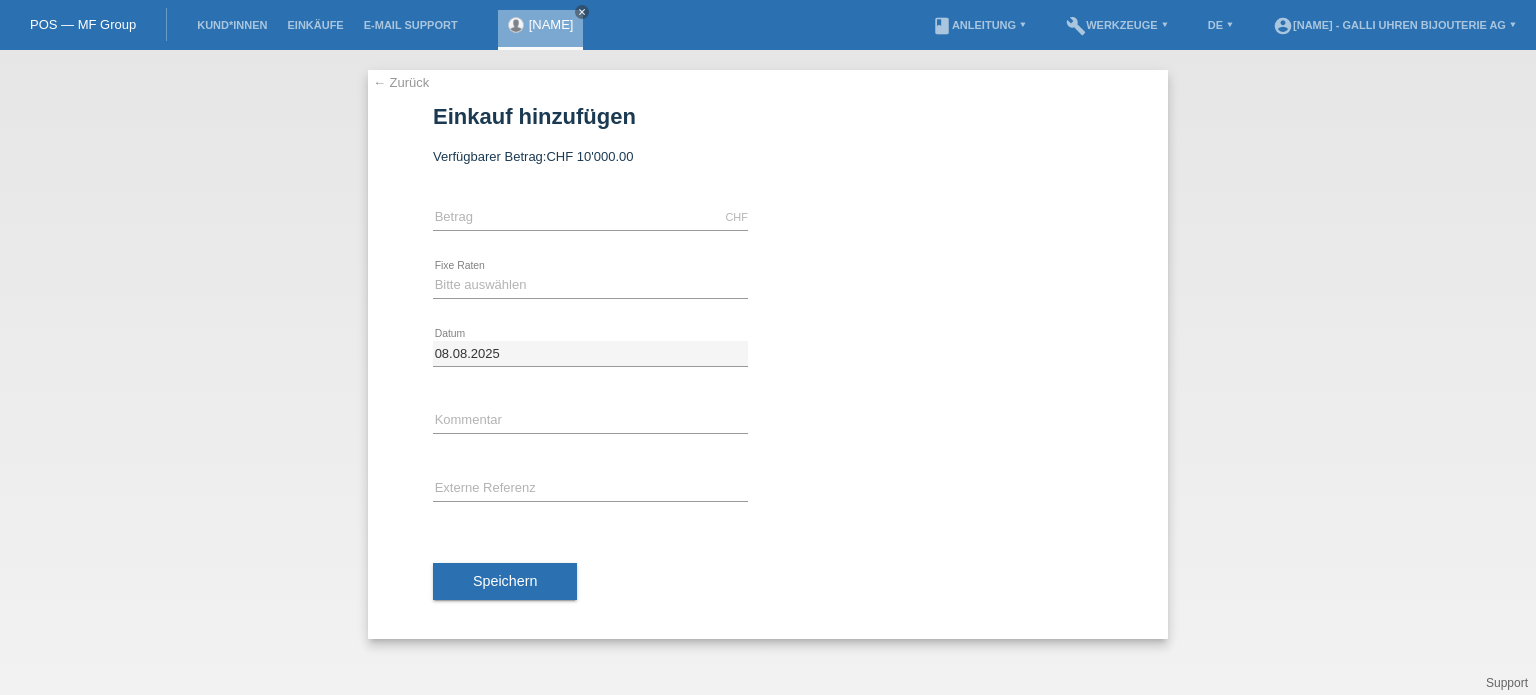 click on "CHF
error
Betrag" at bounding box center (590, 218) 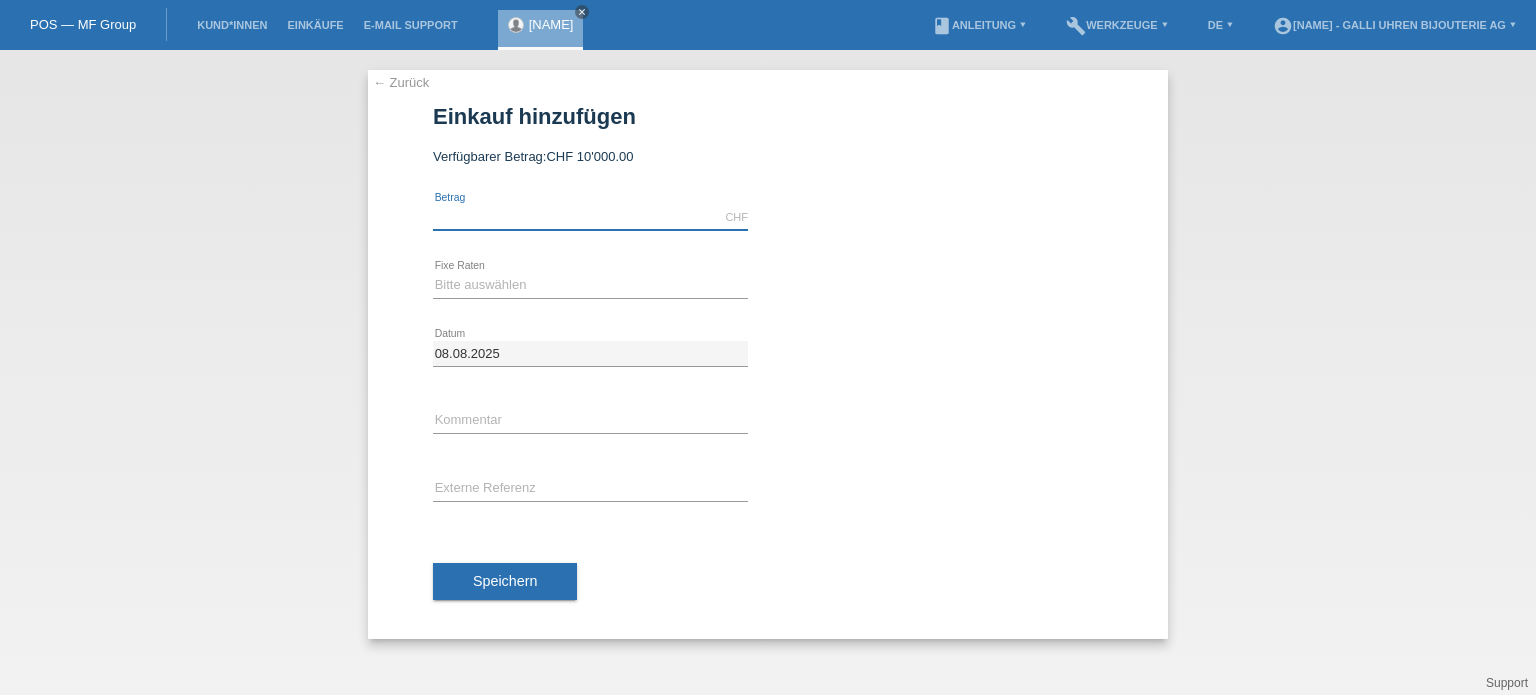 click at bounding box center [590, 217] 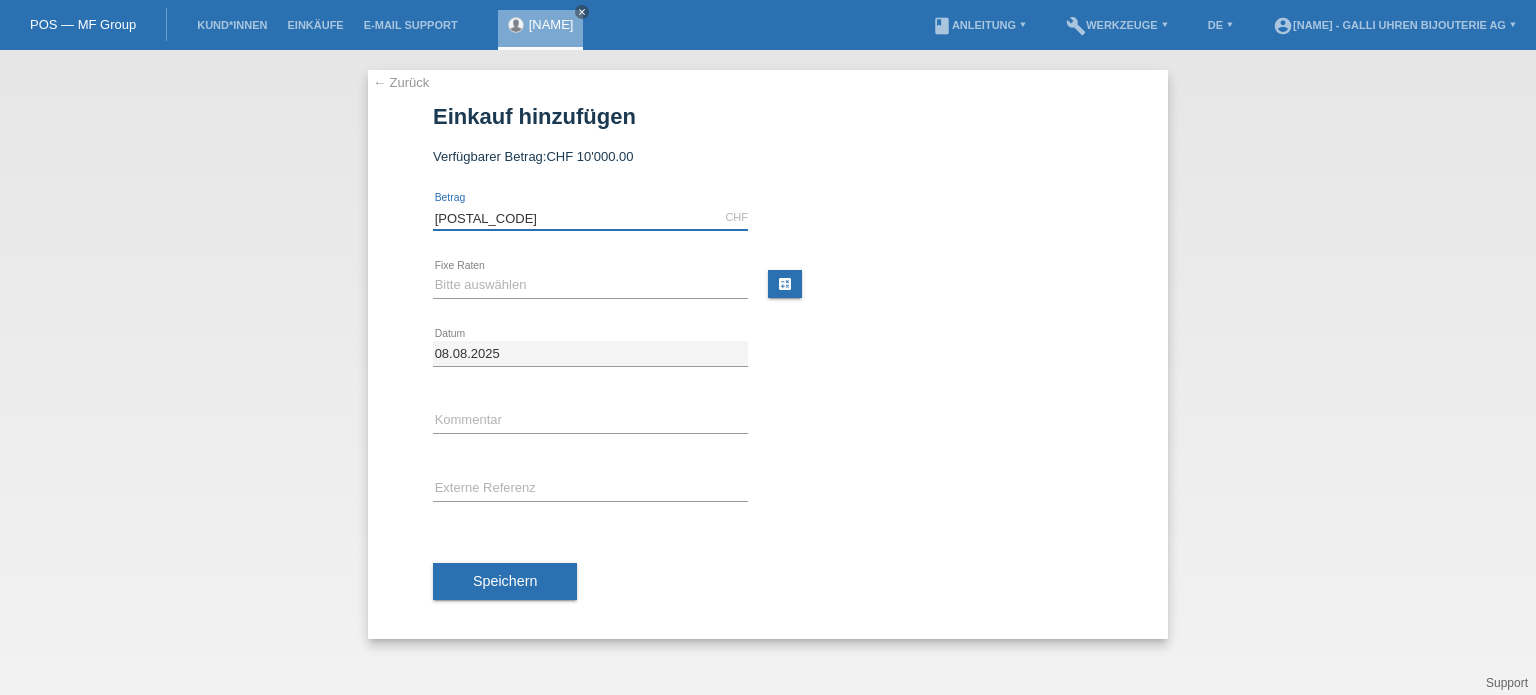 type on "8300.00" 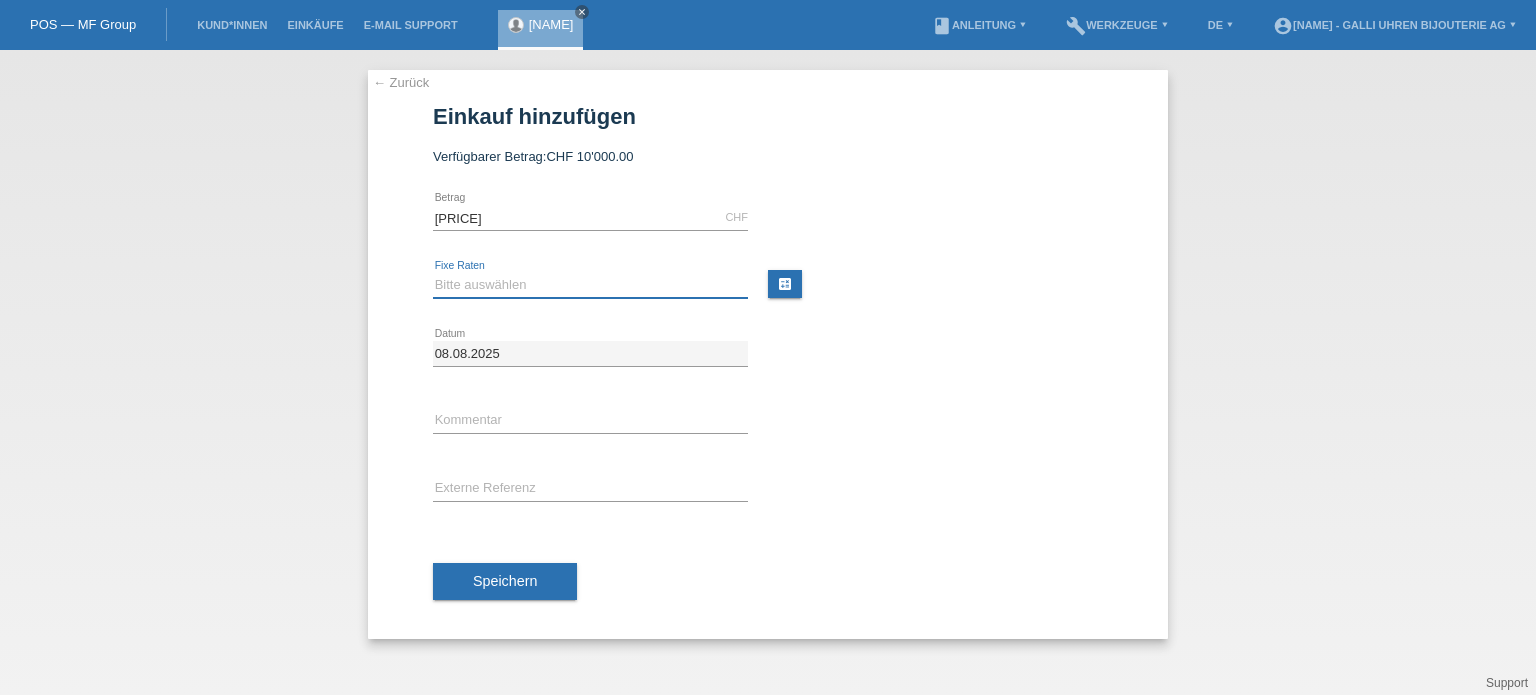 click on "Bitte auswählen
6 Raten
12 Raten
18 Raten
24 Raten" at bounding box center (590, 285) 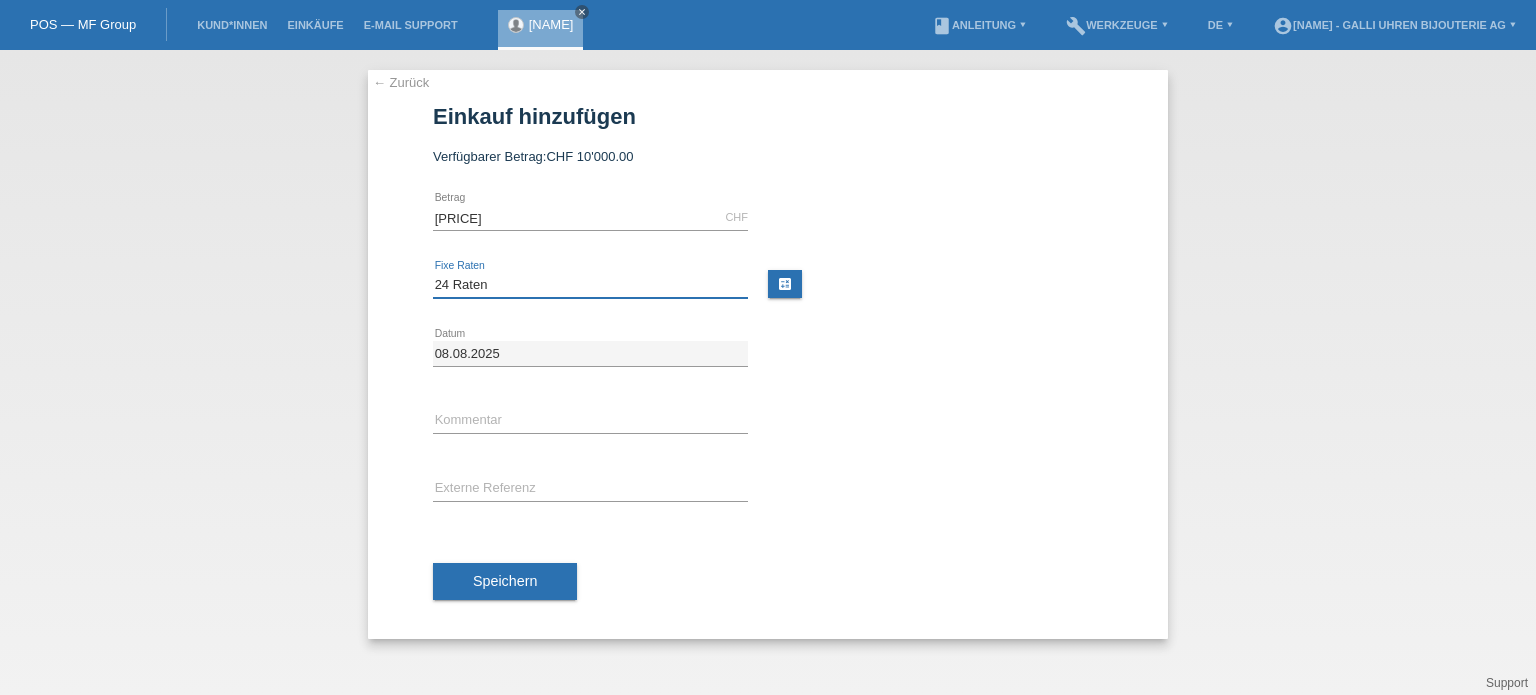 click on "Bitte auswählen
6 Raten
12 Raten
18 Raten
24 Raten" at bounding box center [590, 285] 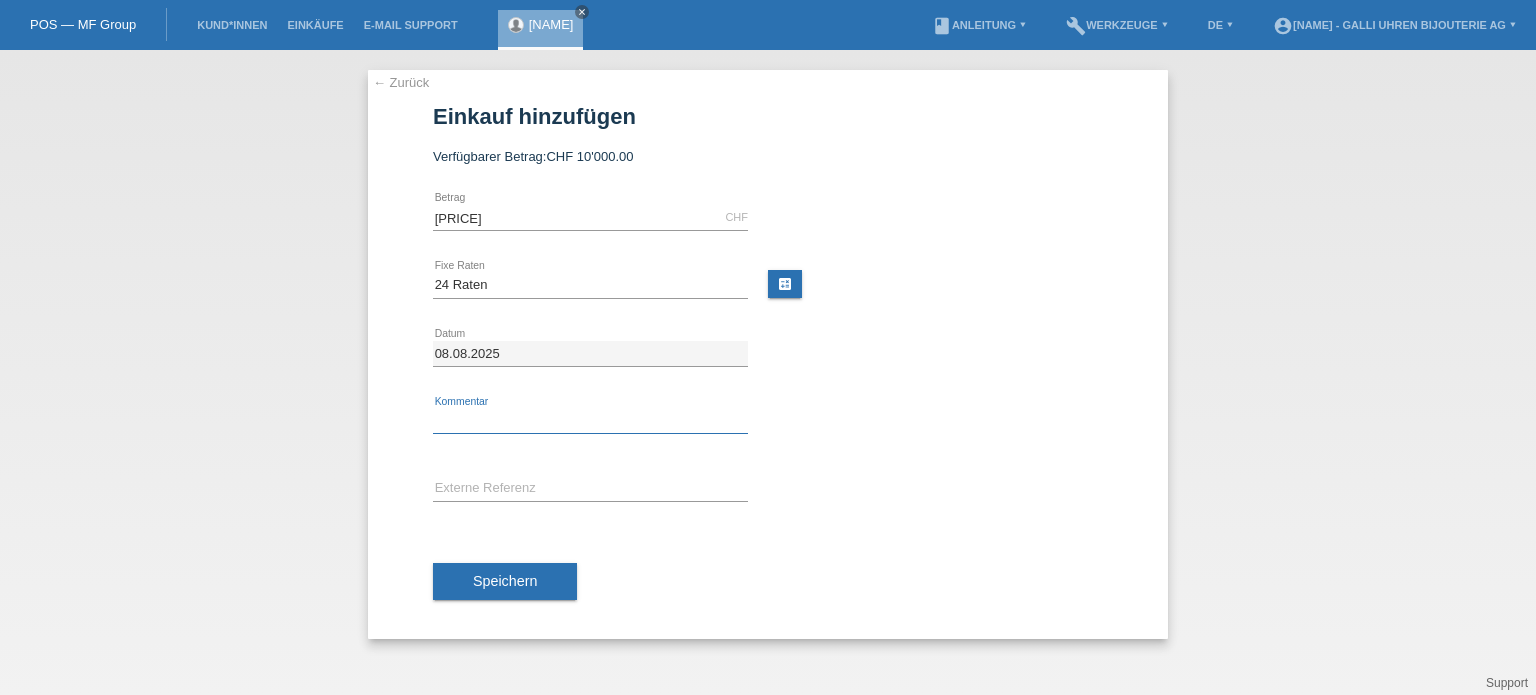 click at bounding box center (590, 421) 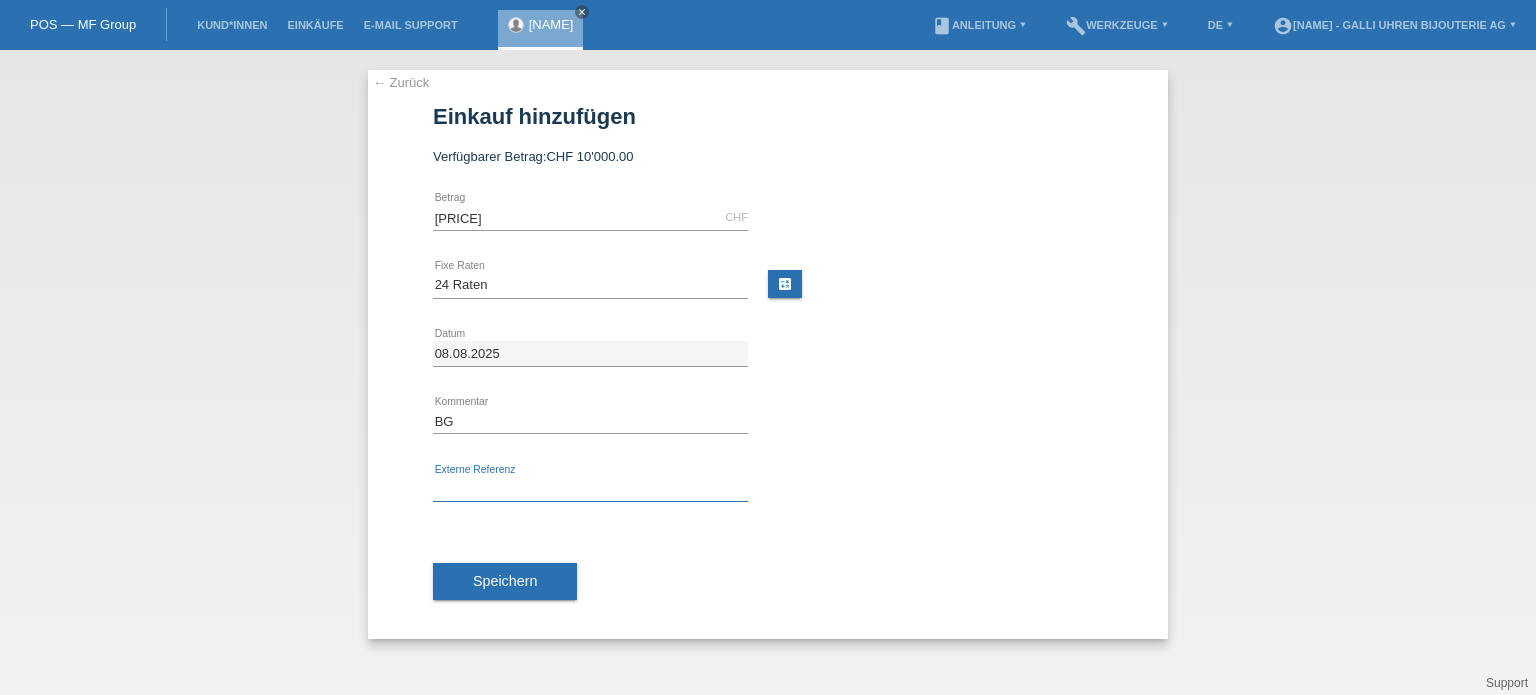 click at bounding box center (590, 489) 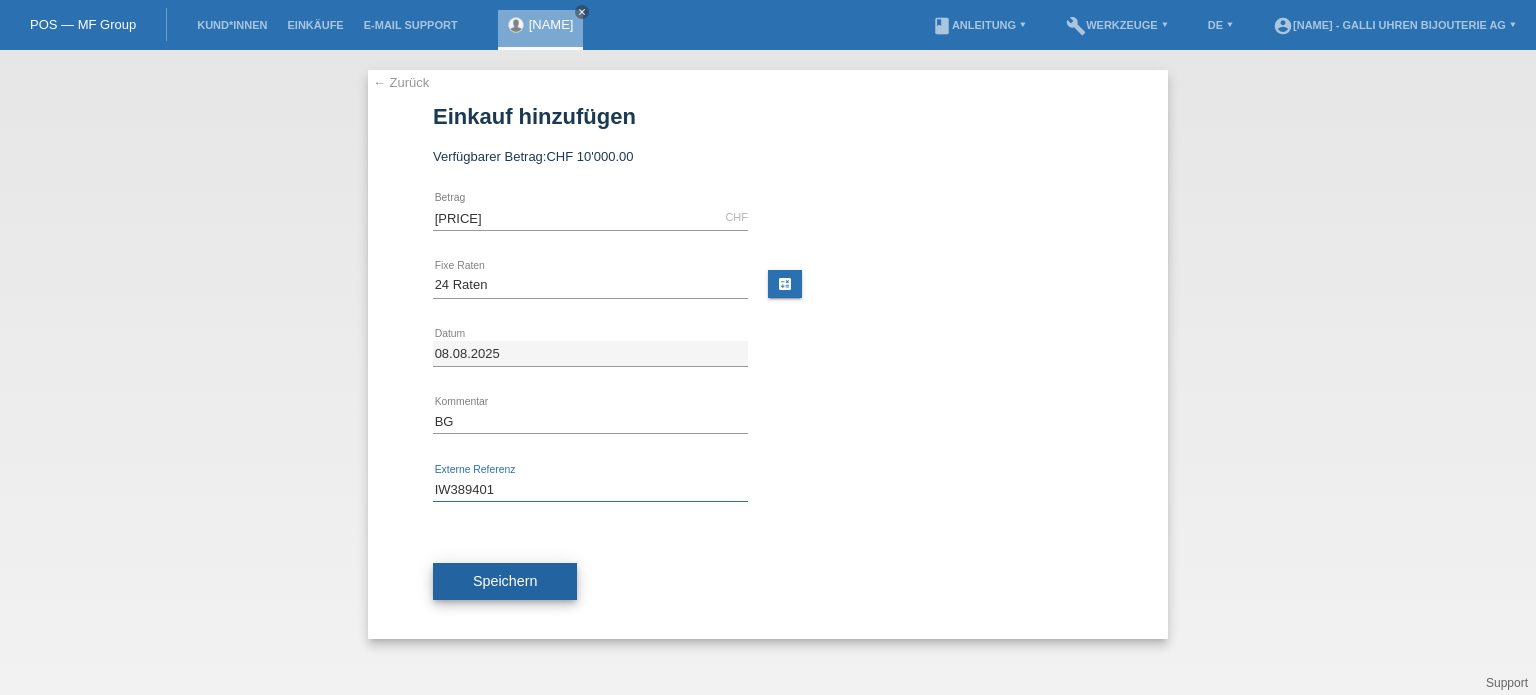 type on "IW389401" 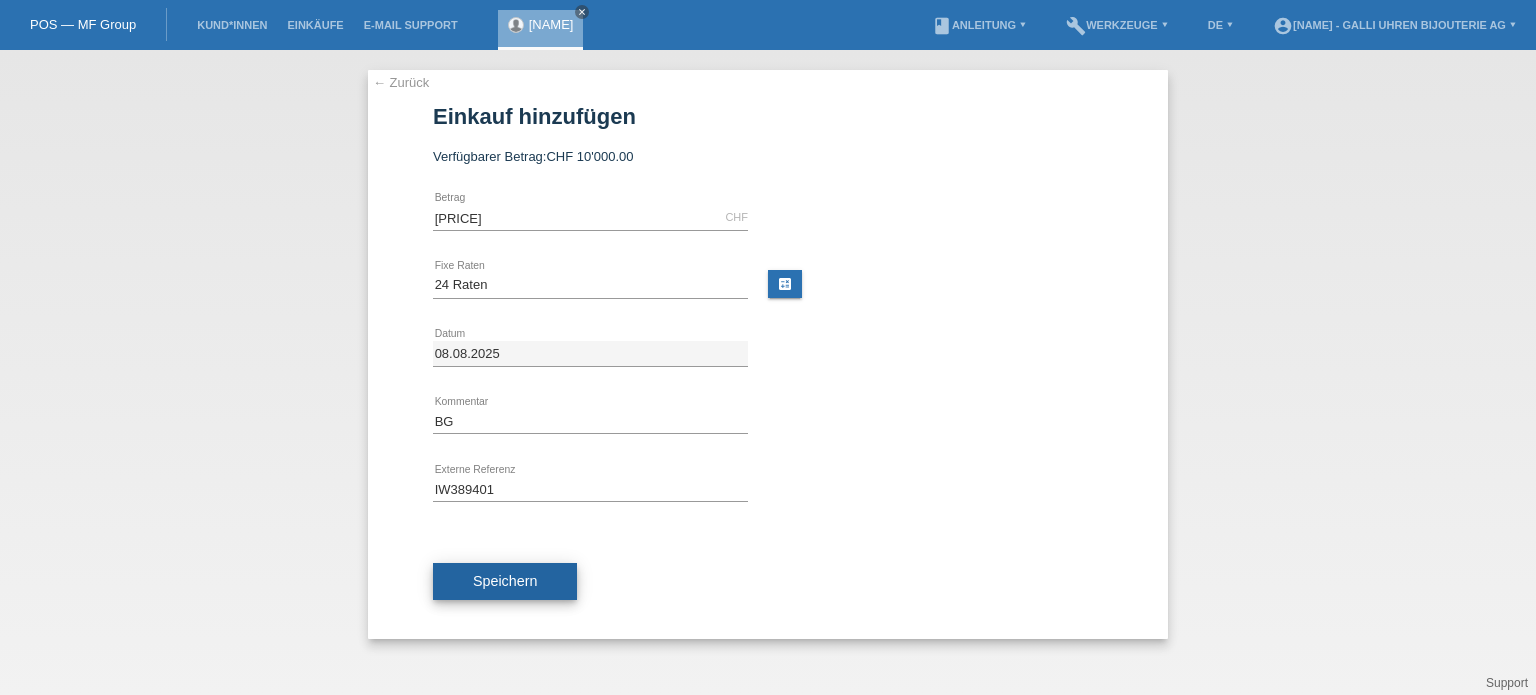 click on "Speichern" at bounding box center (505, 581) 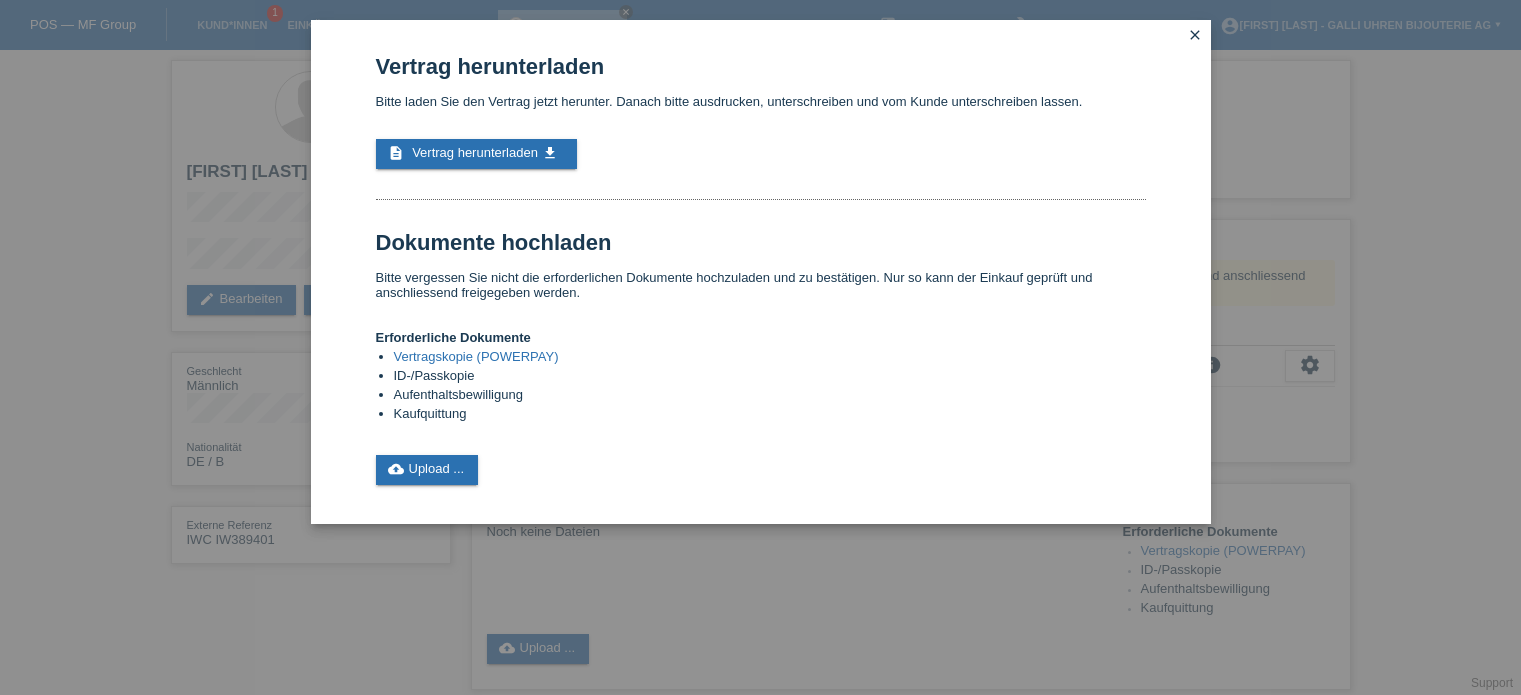 scroll, scrollTop: 0, scrollLeft: 0, axis: both 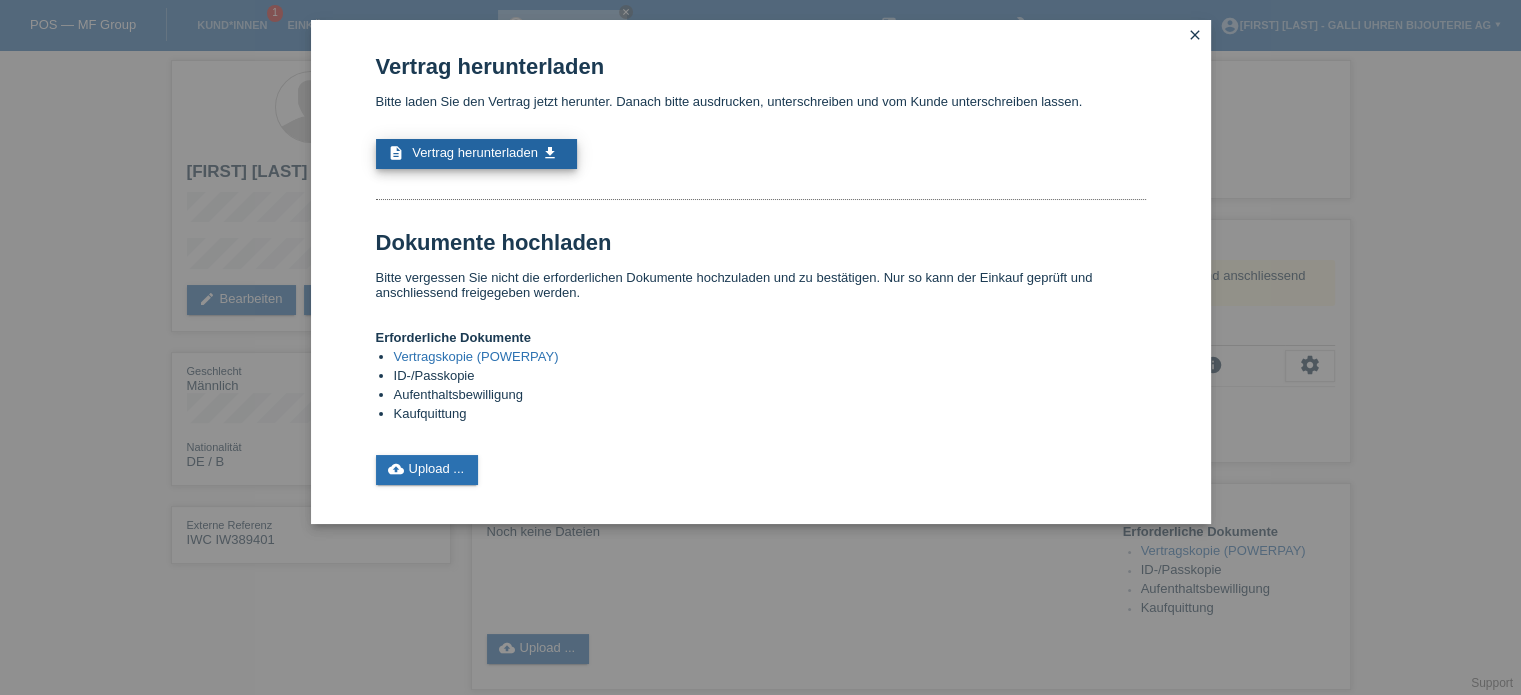 click on "Vertrag herunterladen" at bounding box center [475, 152] 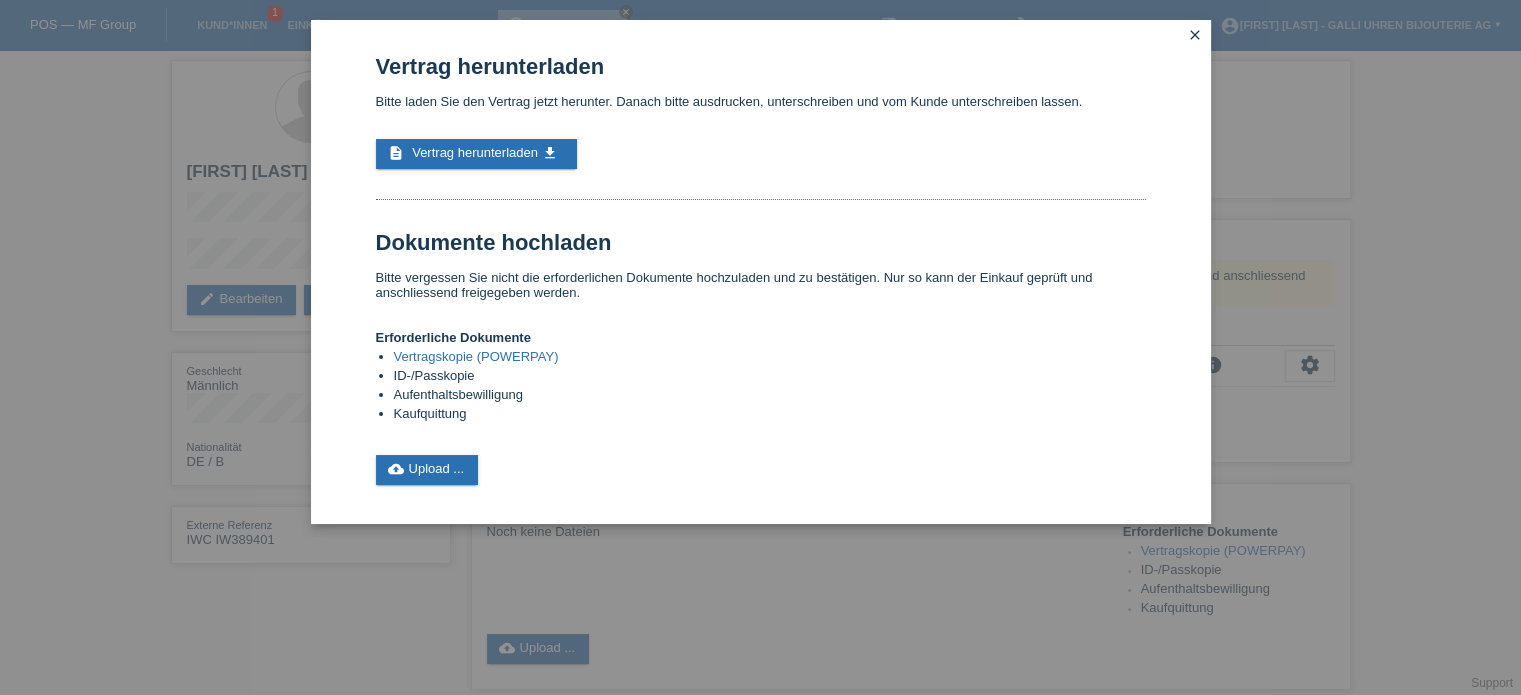 click on "close" at bounding box center (1195, 35) 